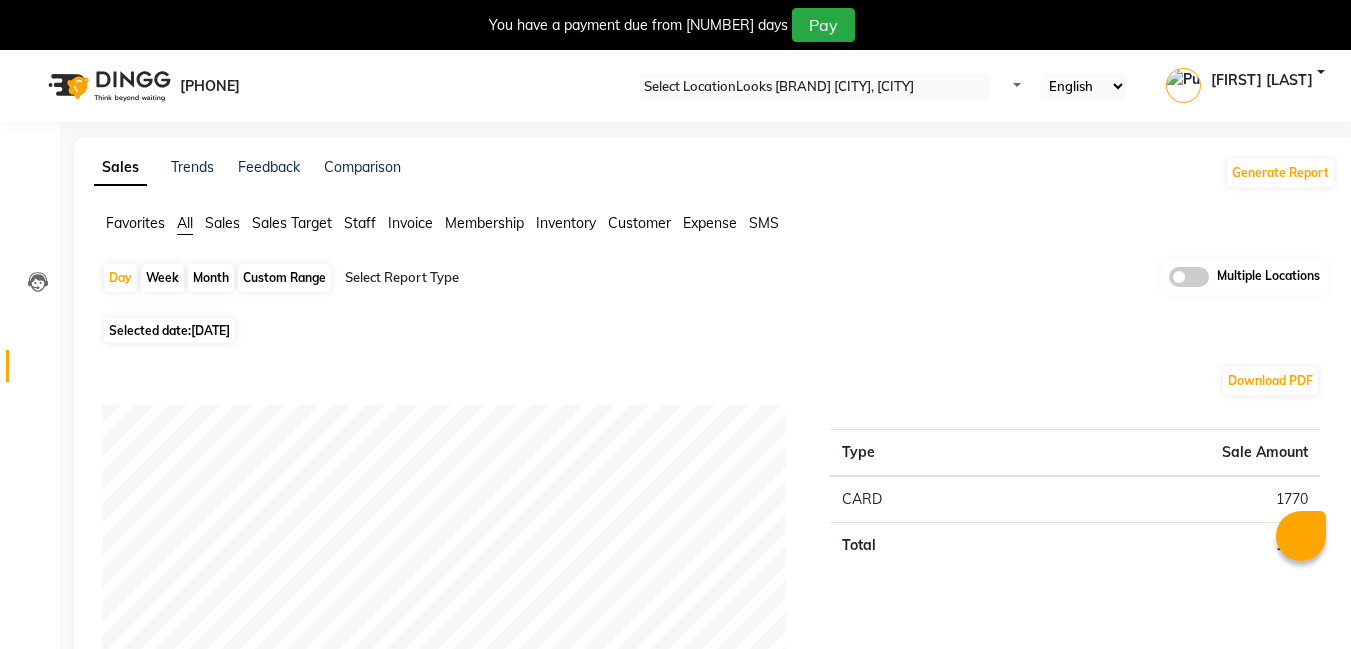 scroll, scrollTop: 0, scrollLeft: 0, axis: both 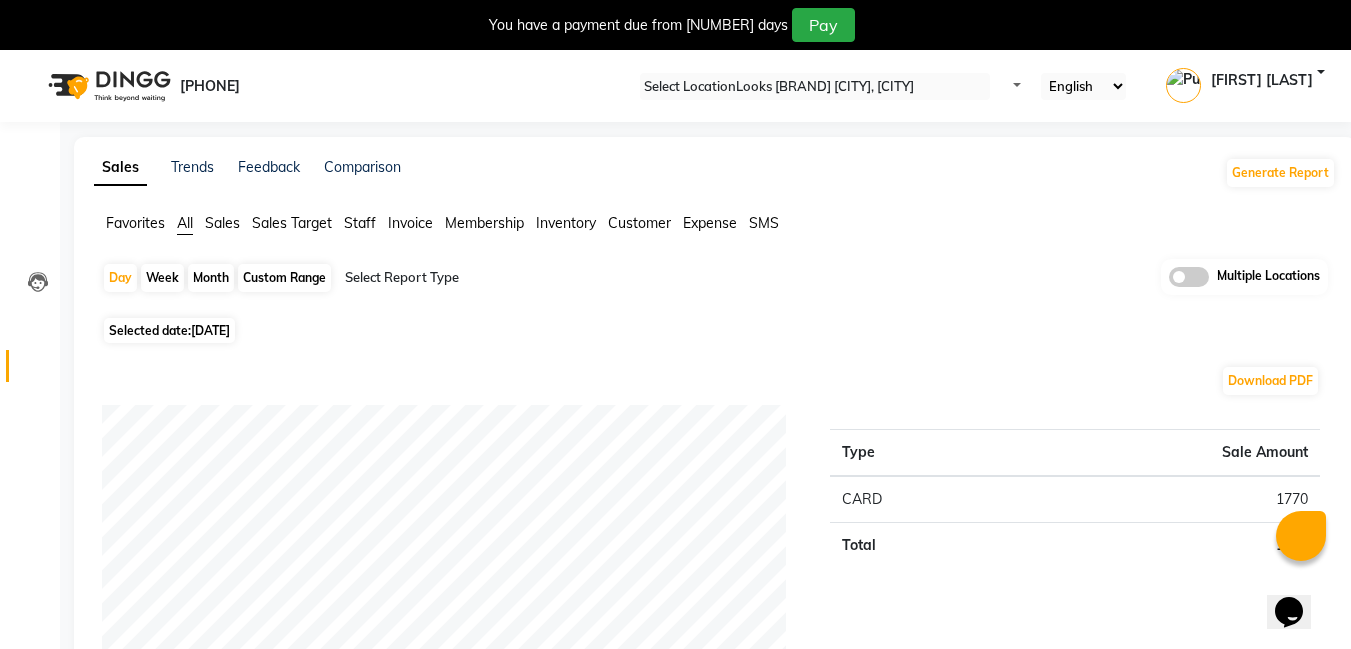 click at bounding box center [815, 87] 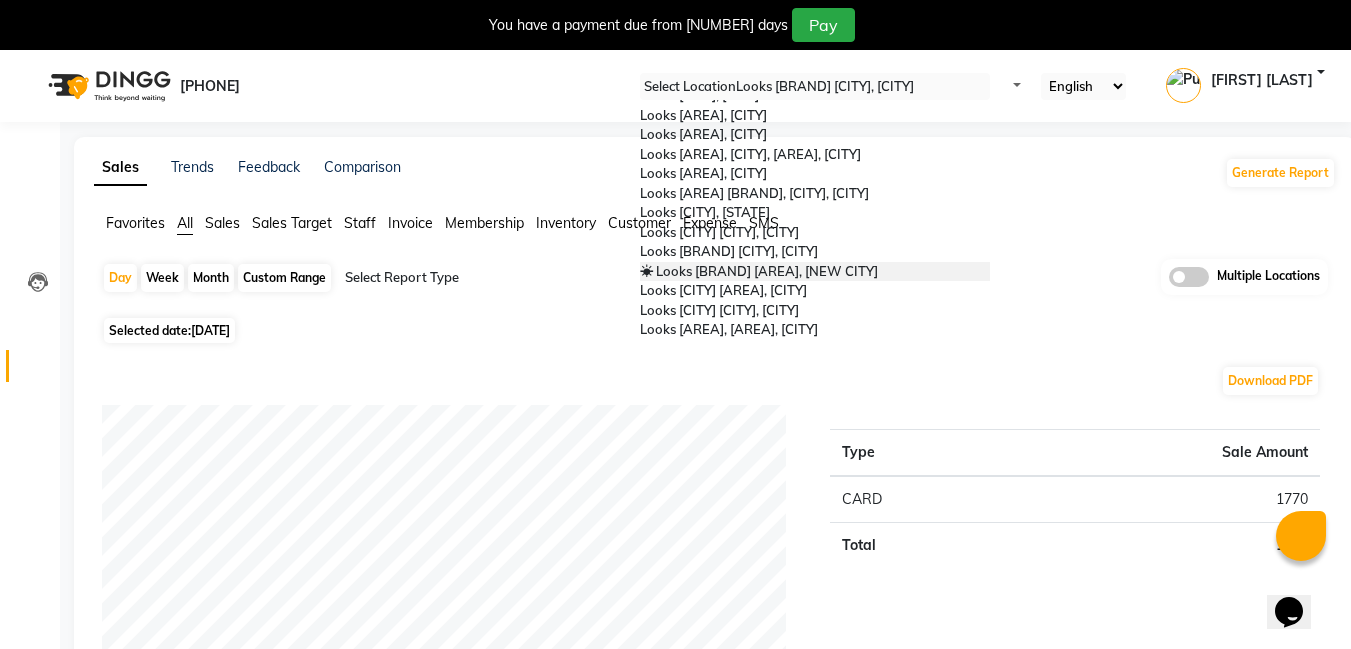 scroll, scrollTop: 1109, scrollLeft: 0, axis: vertical 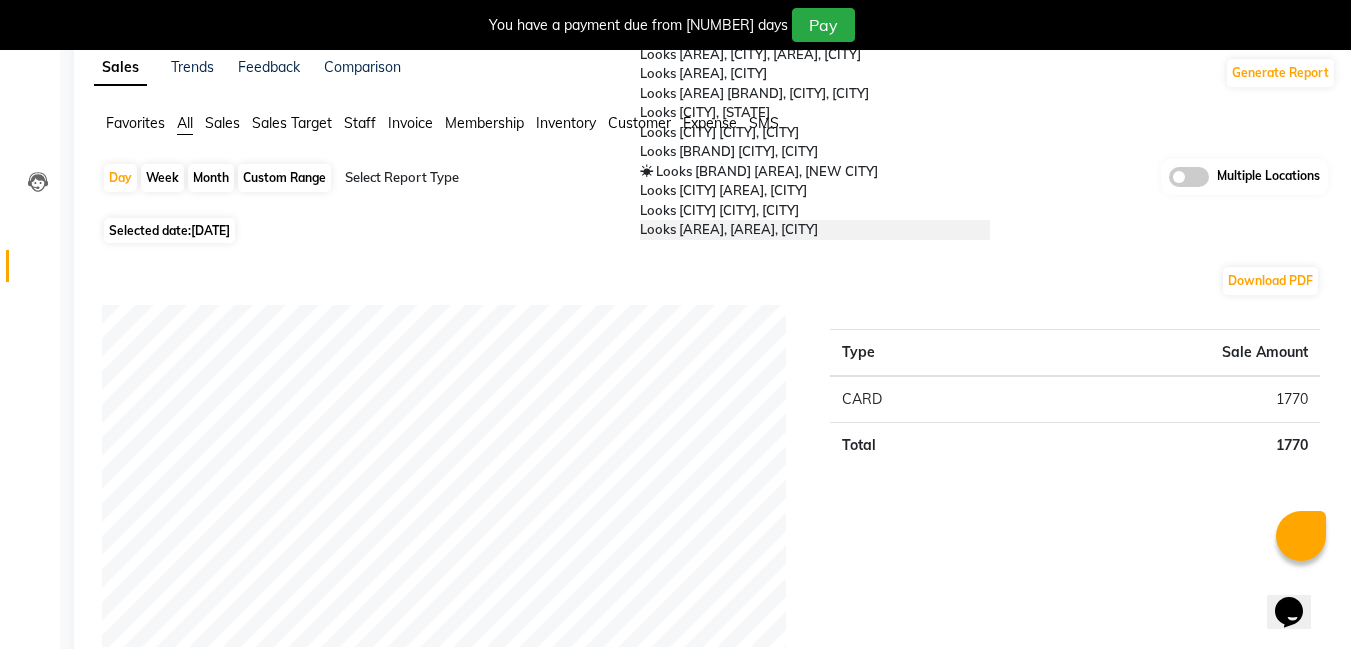 click on "Looks [AREA], [AREA], [CITY]" at bounding box center (729, 229) 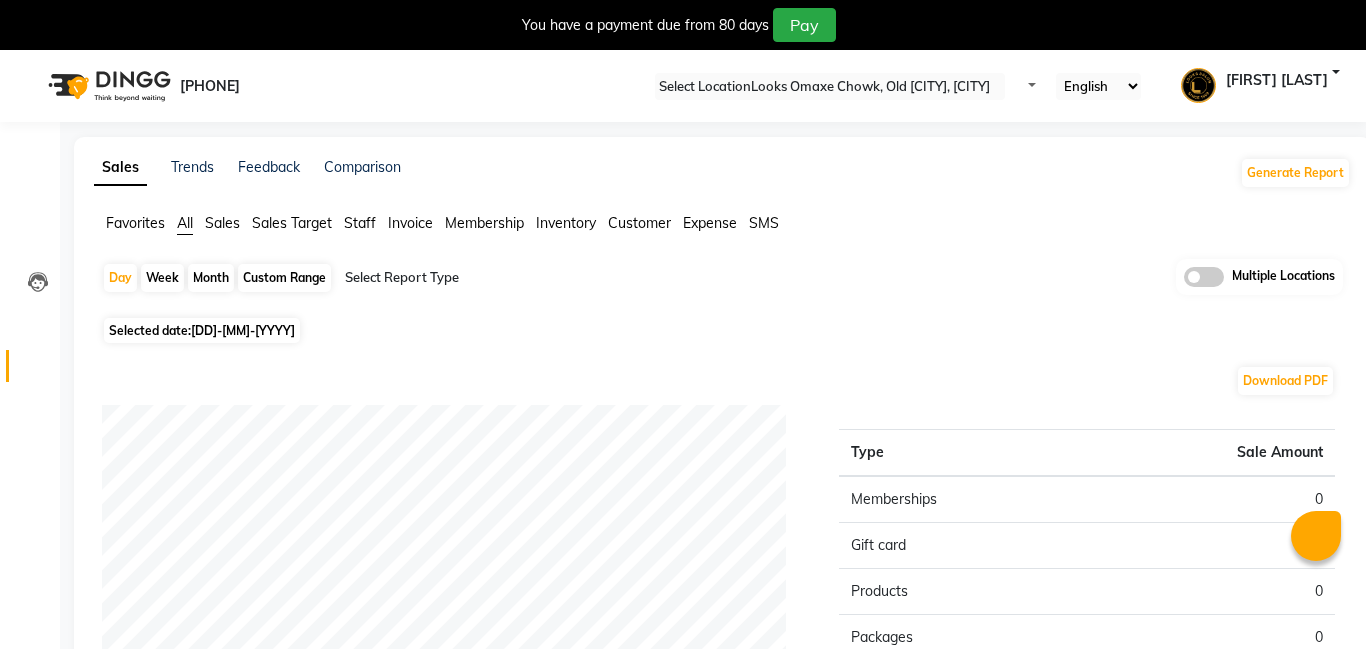 click on "Custom Range" at bounding box center (284, 278) 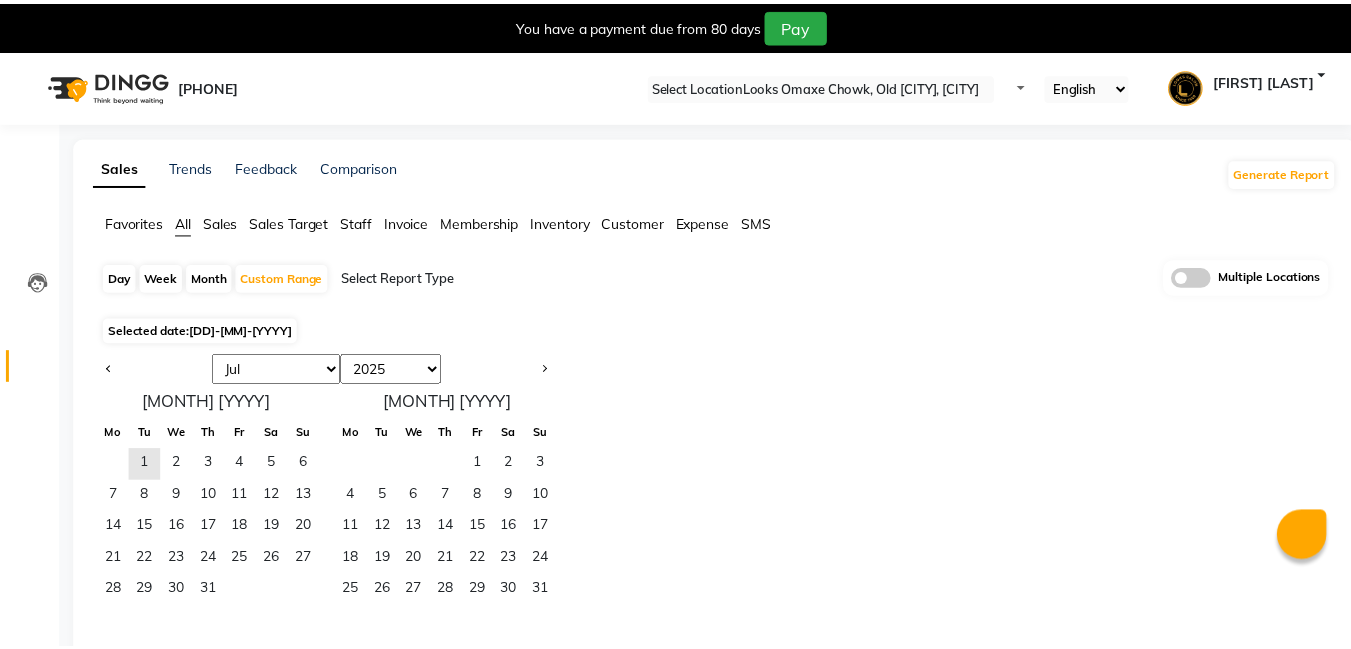scroll, scrollTop: 0, scrollLeft: 0, axis: both 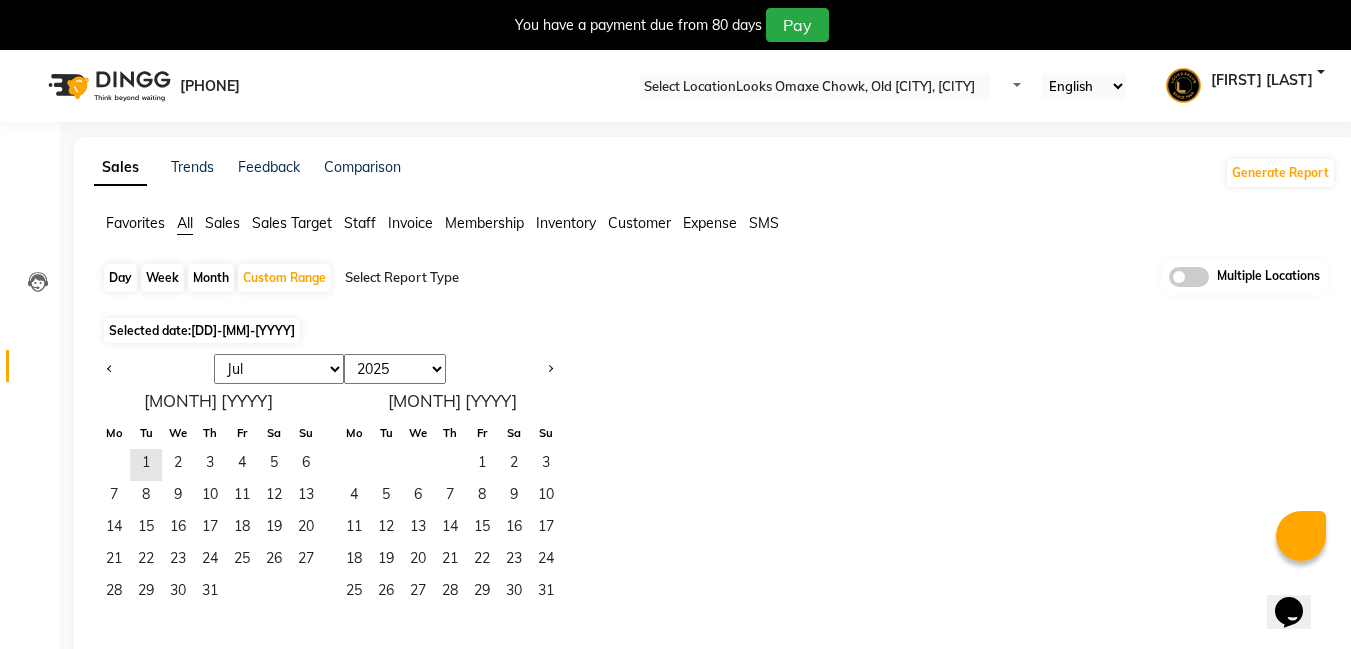 click on "Jan Feb Mar Apr May Jun Jul Aug Sep Oct Nov Dec" at bounding box center (279, 369) 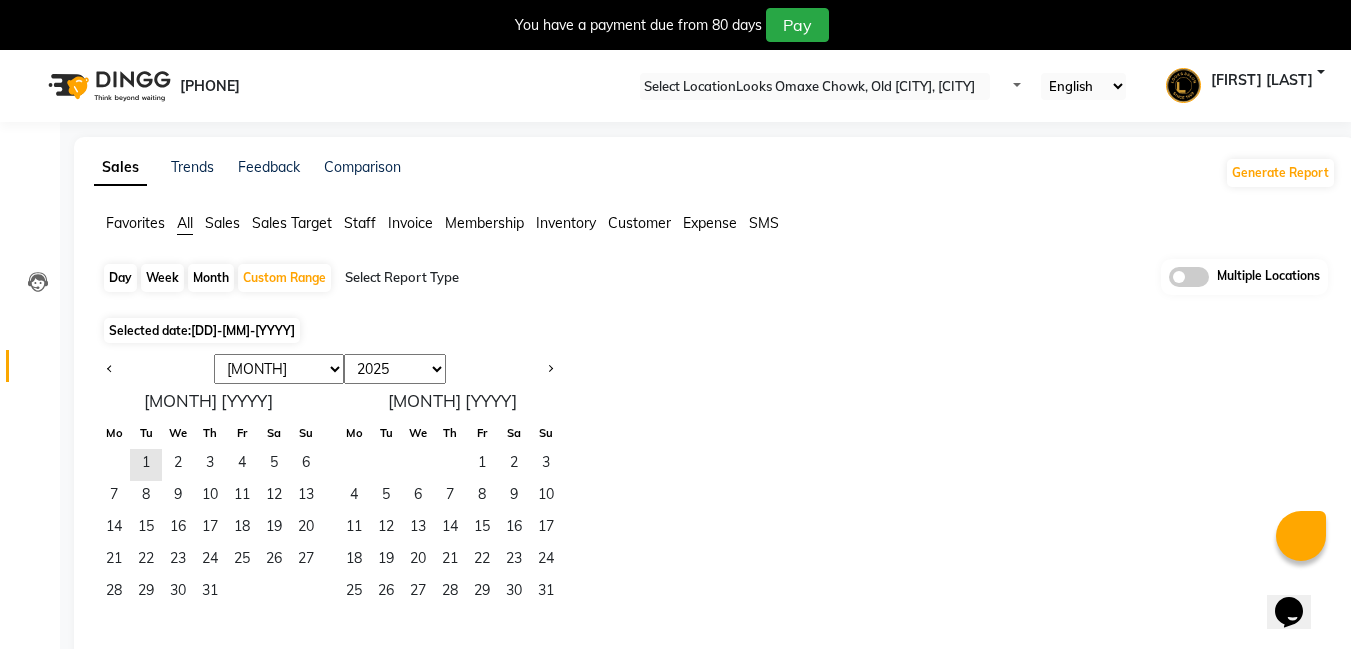 click on "Jan Feb Mar Apr May Jun Jul Aug Sep Oct Nov Dec" at bounding box center (279, 369) 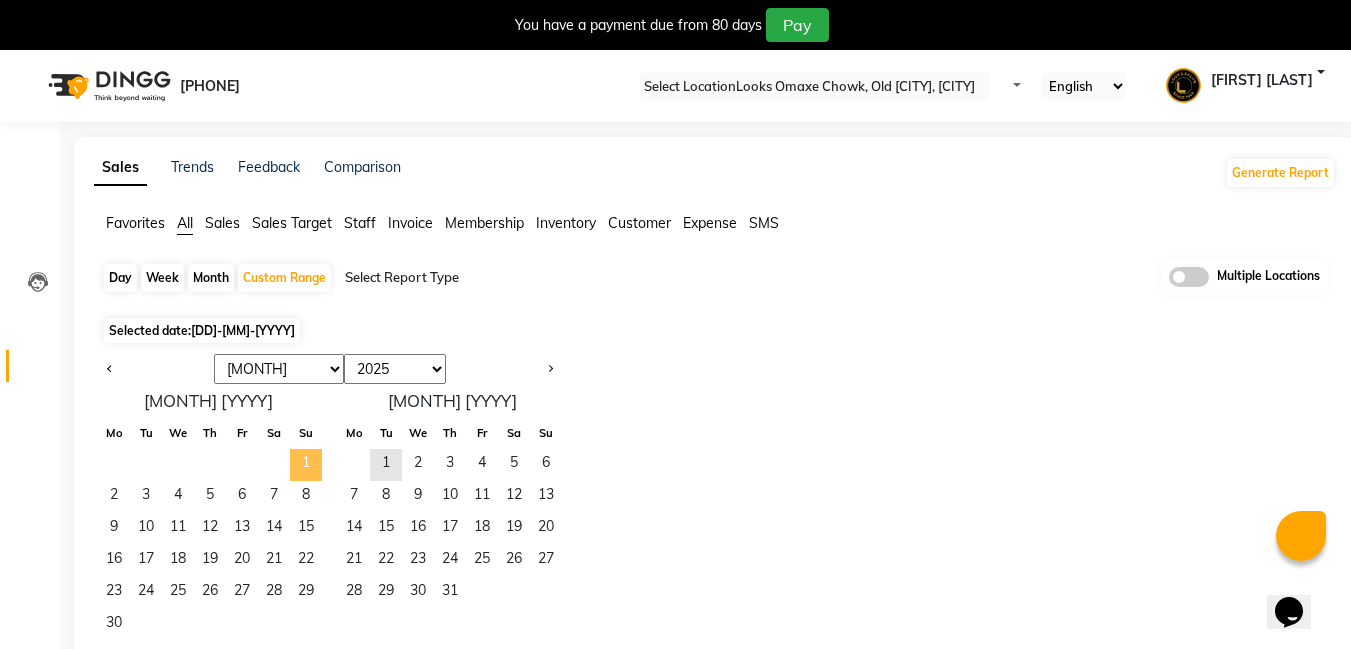 click on "1" at bounding box center [306, 465] 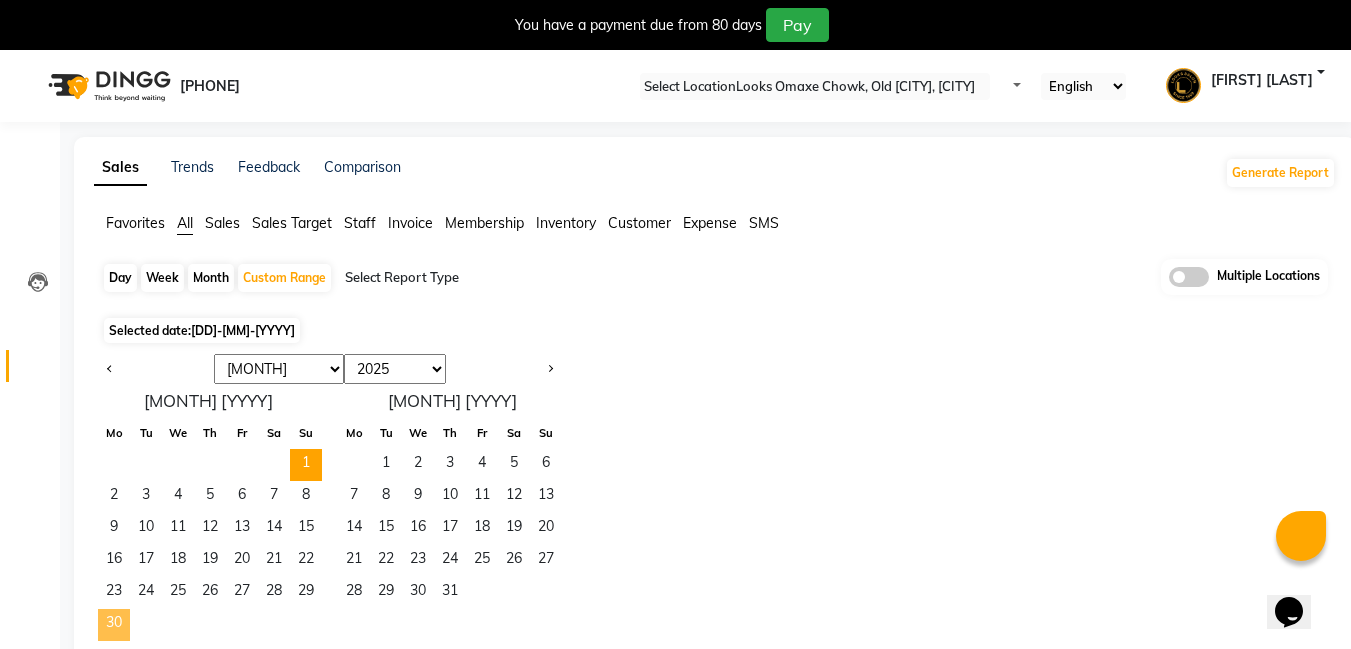 click on "30" at bounding box center [114, 625] 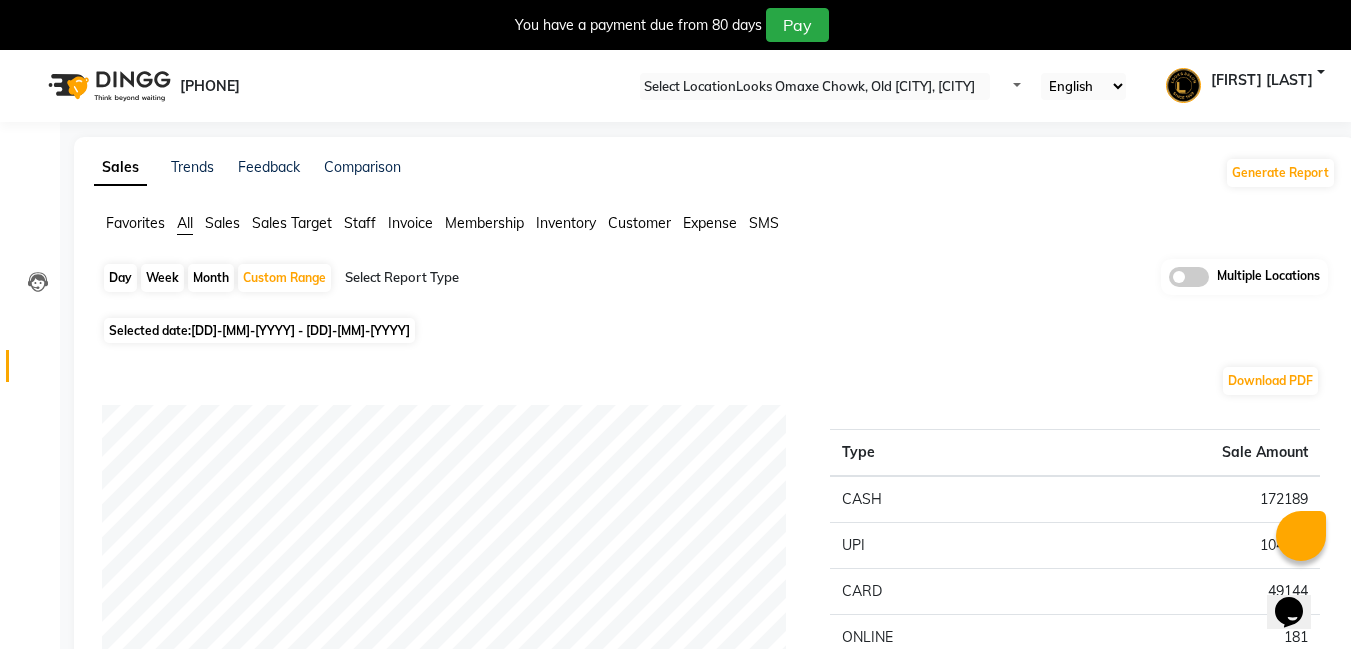 click on "Day   Week   Month   Custom Range  Select Report Type Multiple Locations" at bounding box center (715, 285) 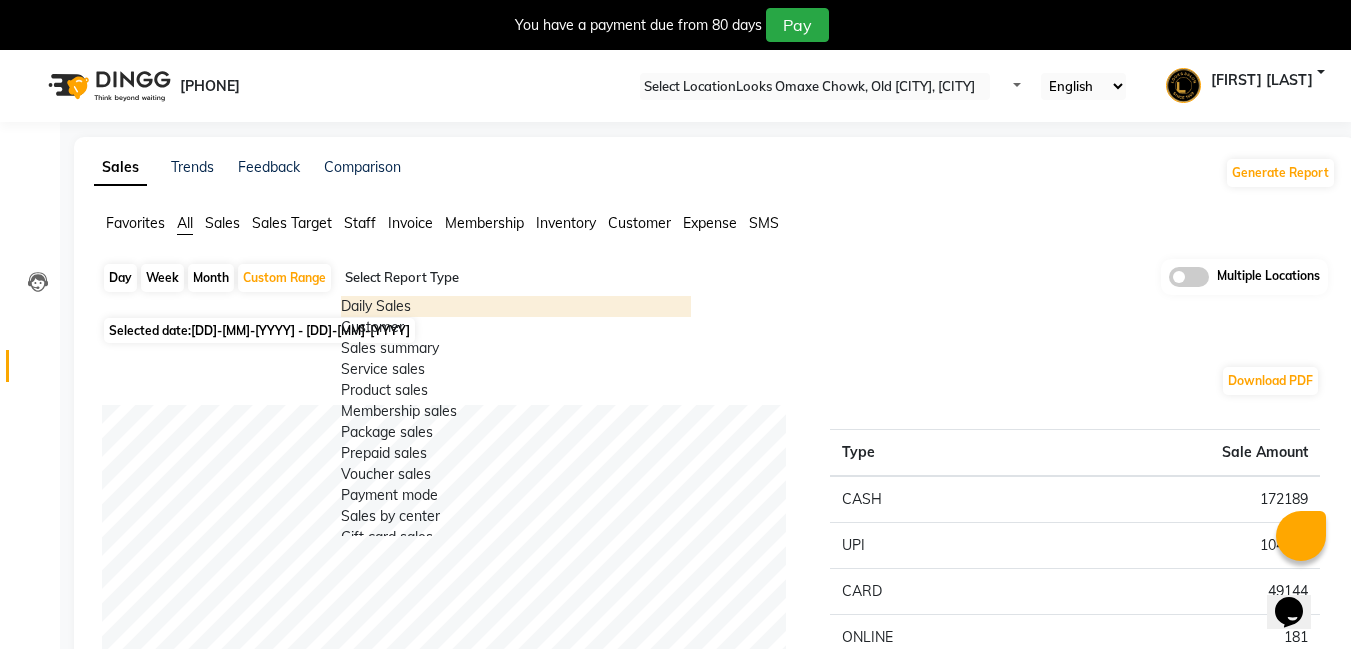 click on "Day   Week   Month   Custom Range  Select Report Type  Daily Sales   Customer   Sales summary   Service sales   Product sales   Membership sales   Package sales   Prepaid sales   Voucher sales   Payment mode   Sales by center   Gift card sales   Business Analysis   Staff summary   Staff by service   Staff by product   Staff by membership   Staff by customer service   Staff by customer   Staff attendance   Staff attendance logs   Staff performance   Staff performance service   Staff performance product   Staff combined summary   Staff service summary   Staff product summary   Staff membership summary   Staff prepaid summary   Staff voucher summary   Staff package summary   Staff transfer   Staff performance summary   Staff Gift card Summary   Staff Tip Summary   Invoice   Tax invoice   Tax detail invoice   Invoice unpaid(balance due)   Invoice tax report (Products only)   Invoice discount summary   Invoice Item wise   HSN/SAC Code wise tax report   Tax summary   Active memberships   Active packages   Expense" at bounding box center [715, 1855] 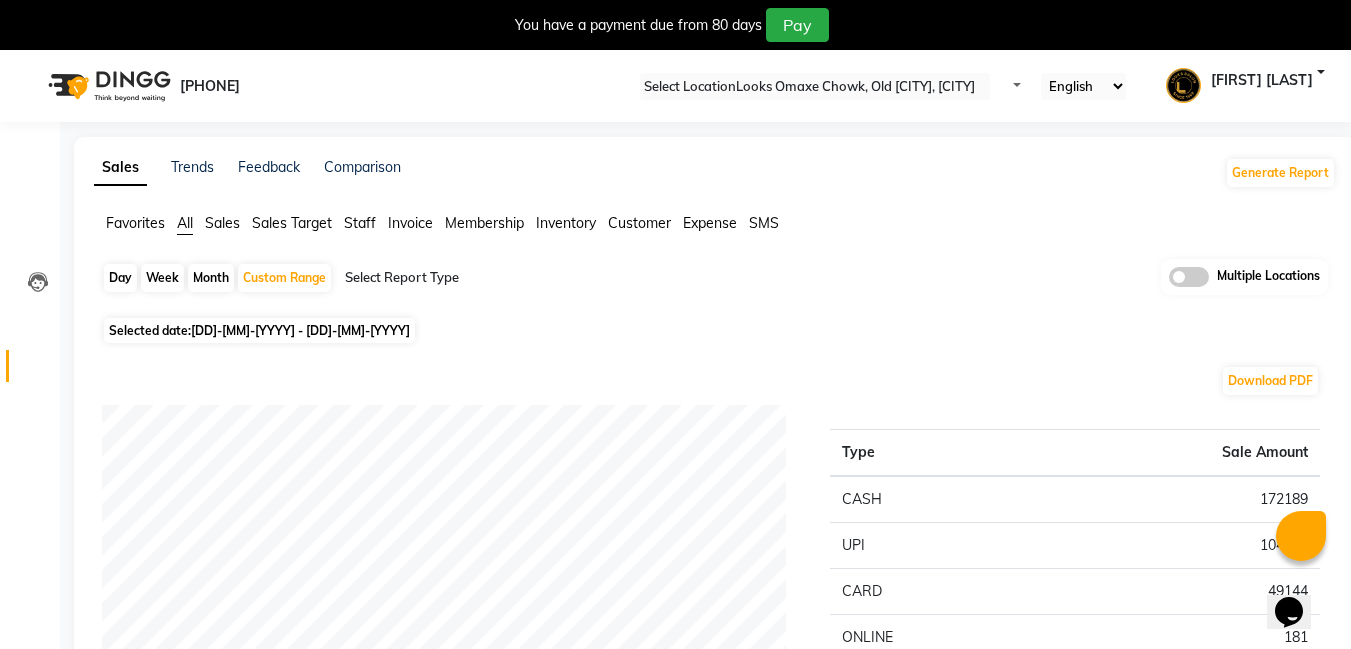 click on "Expense" at bounding box center [135, 223] 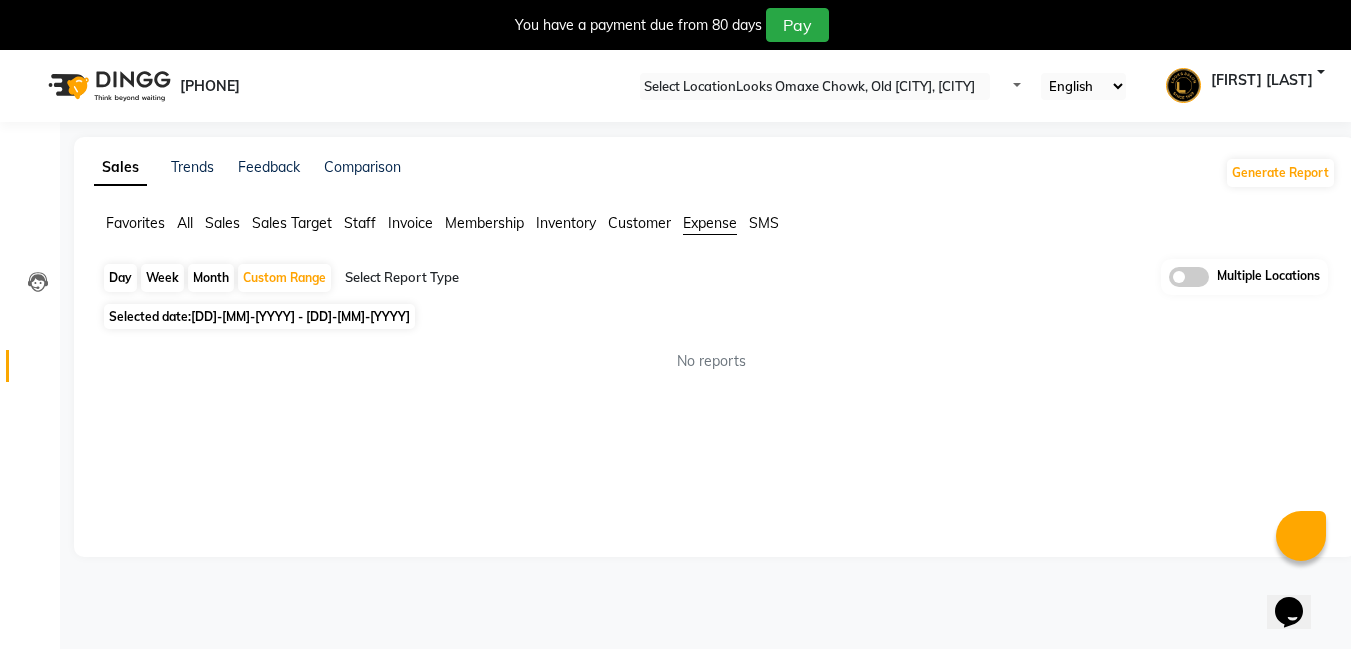 click at bounding box center [516, 278] 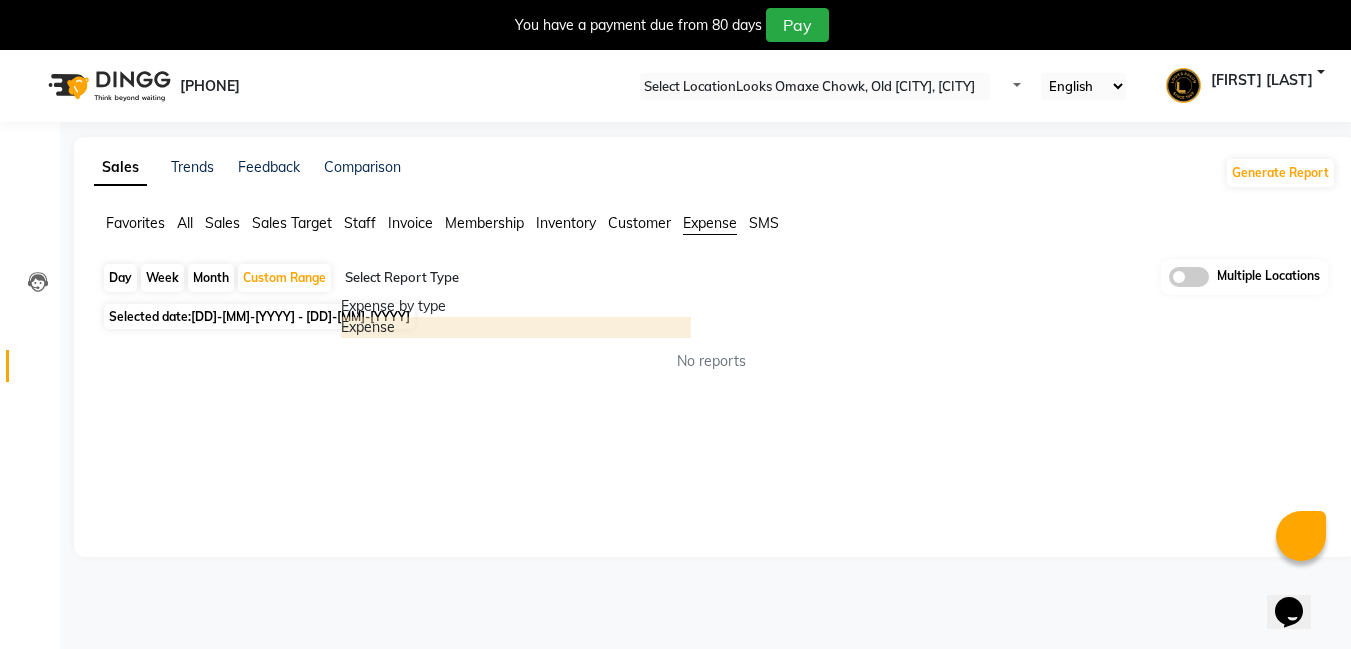 click on "Expense" at bounding box center [516, 327] 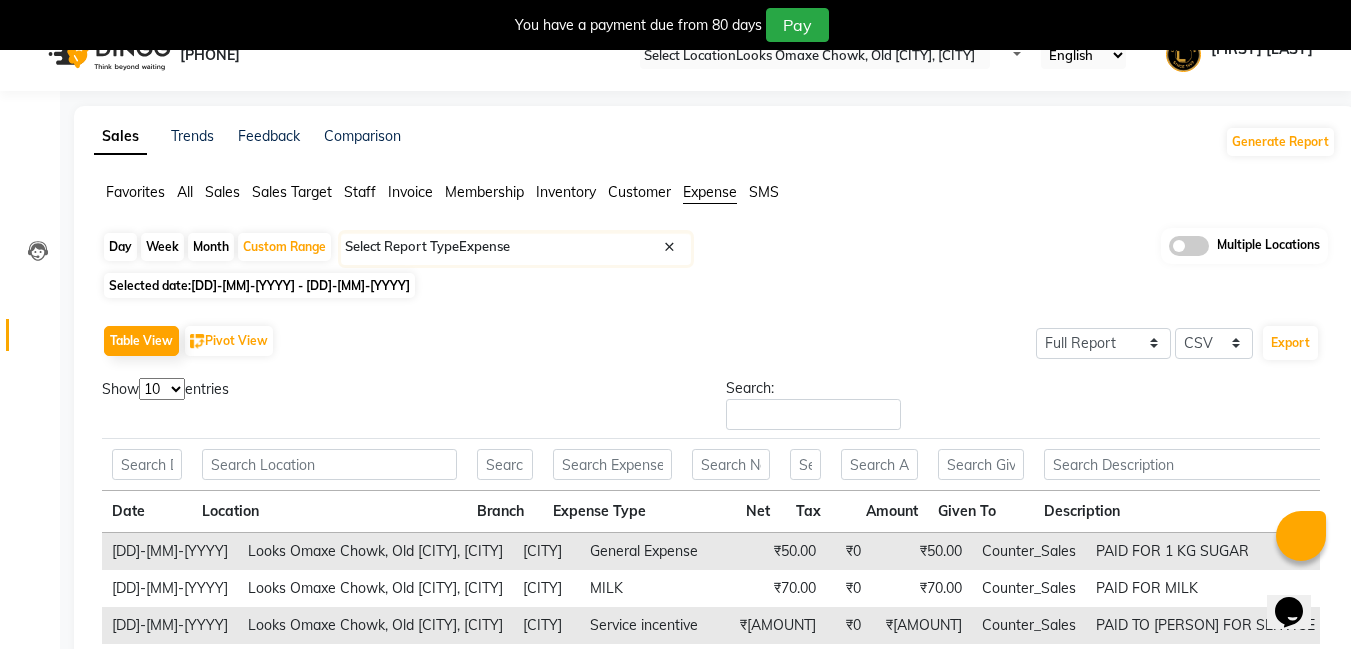 scroll, scrollTop: 0, scrollLeft: 0, axis: both 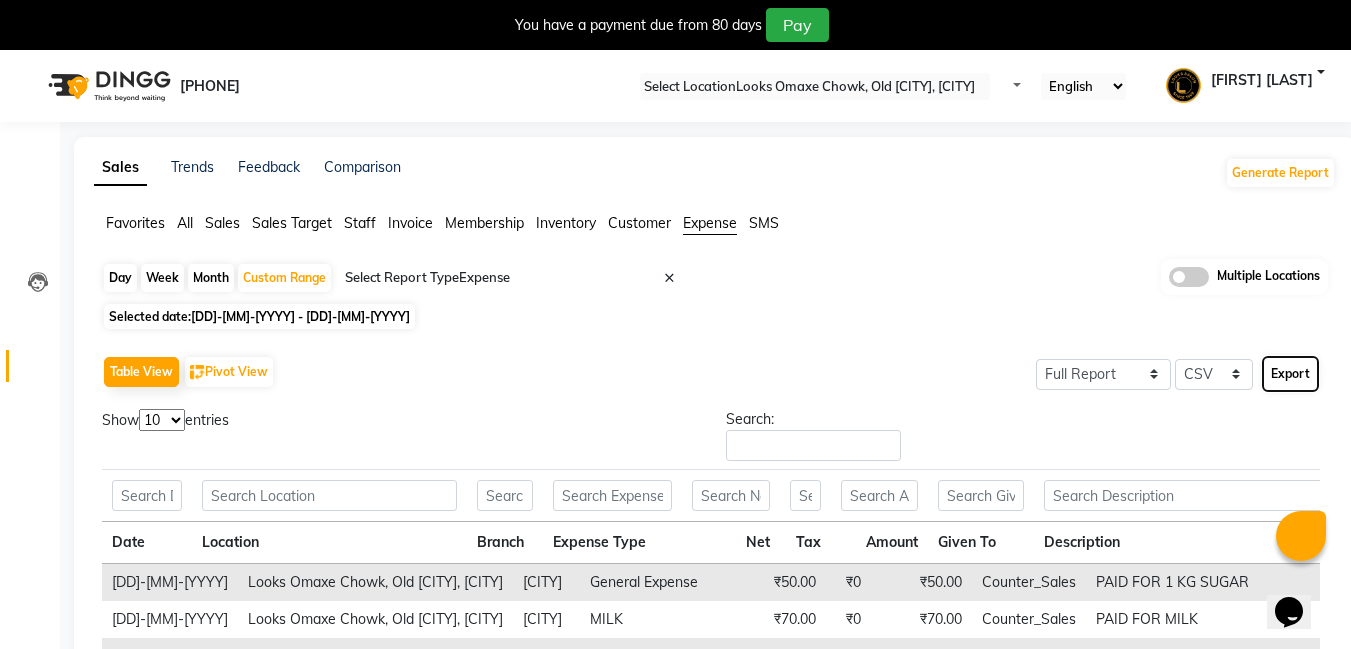 click on "Export" at bounding box center (1290, 374) 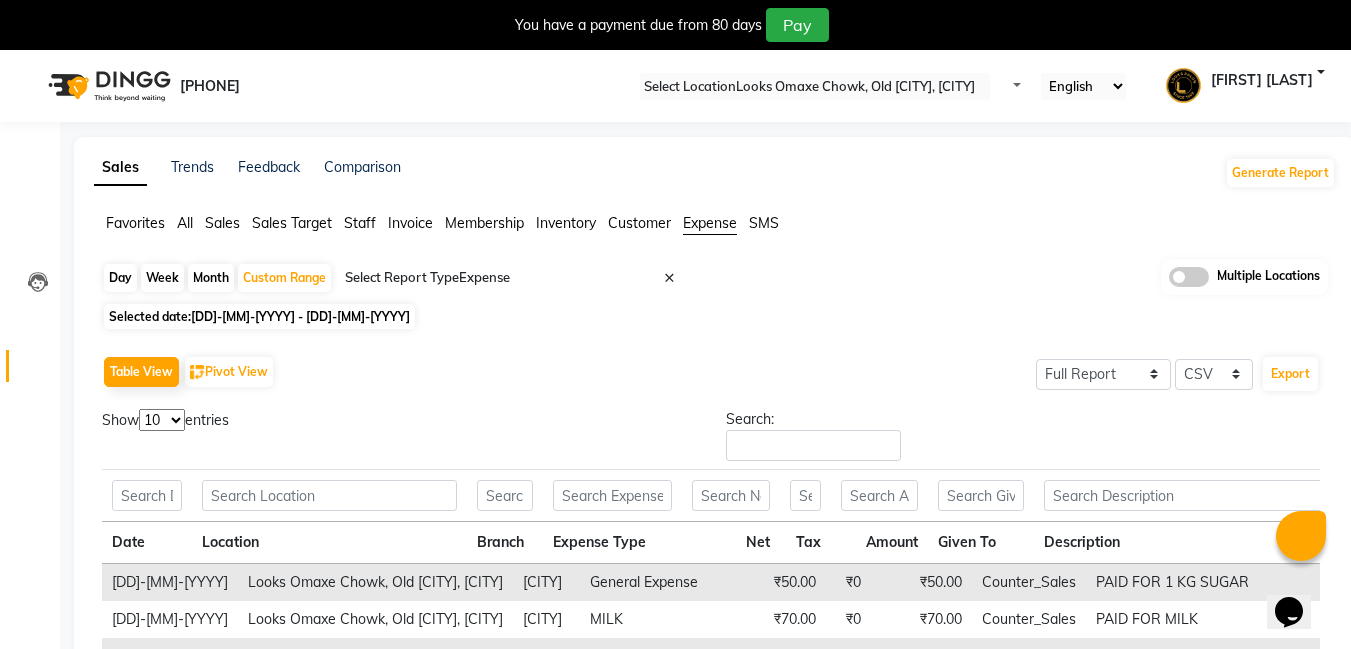 drag, startPoint x: 1328, startPoint y: 19, endPoint x: 842, endPoint y: 122, distance: 496.79474 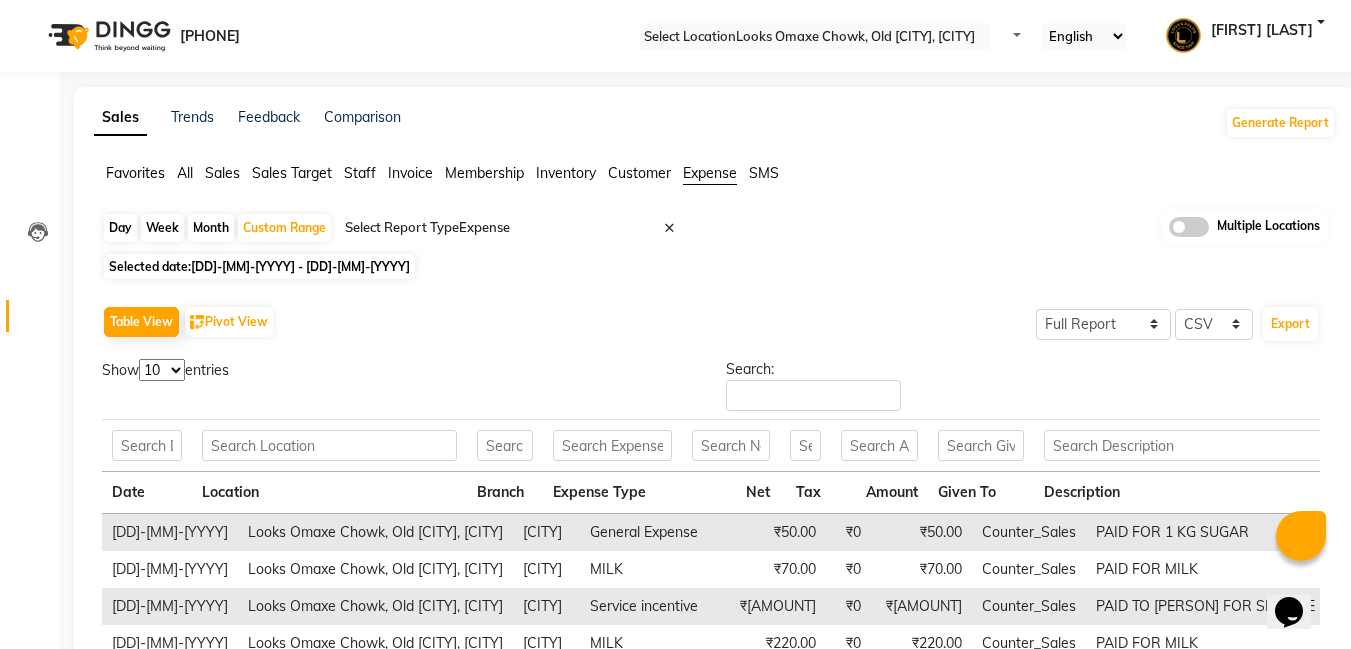 click at bounding box center [815, 37] 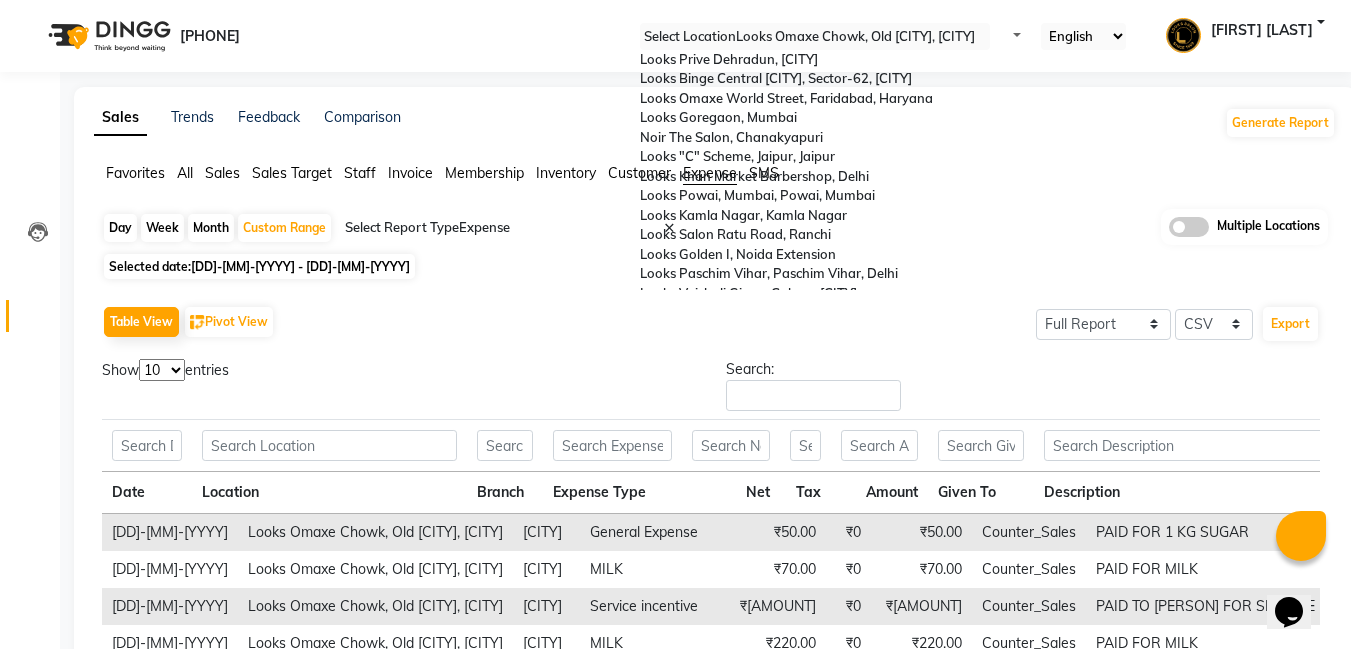 click at bounding box center (815, 37) 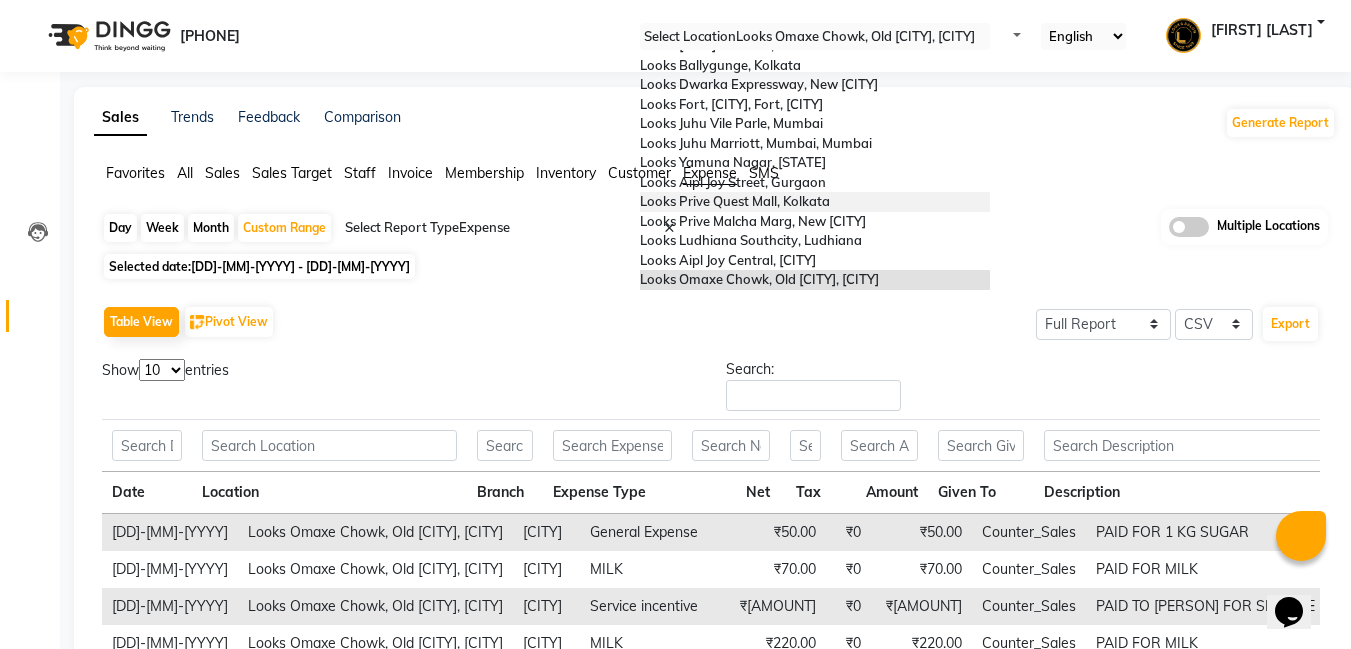 scroll, scrollTop: 1109, scrollLeft: 0, axis: vertical 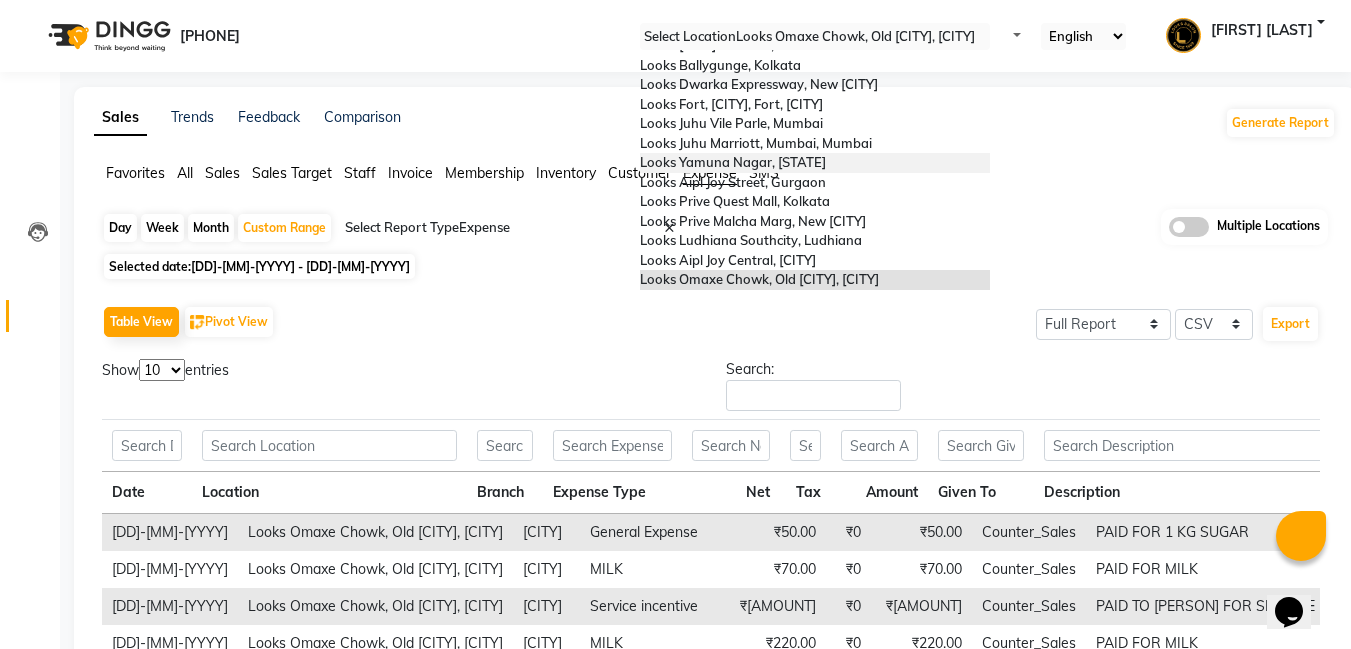 click at bounding box center (815, 37) 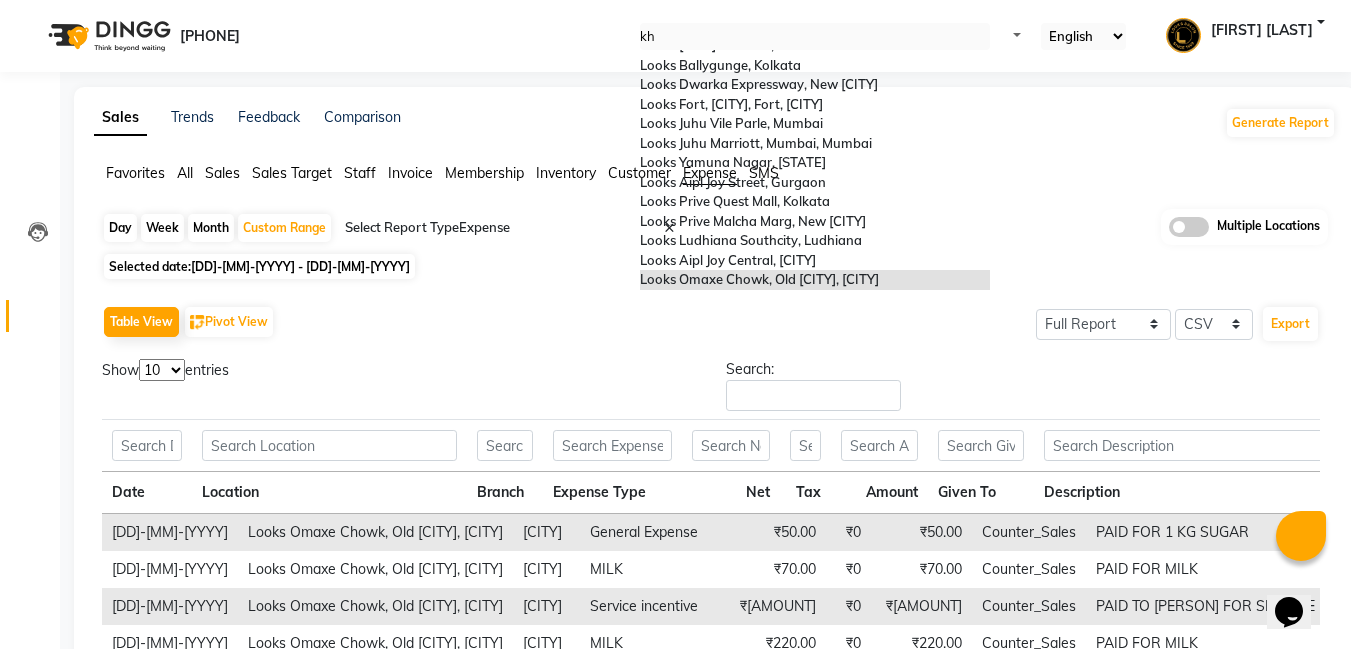 scroll, scrollTop: 0, scrollLeft: 0, axis: both 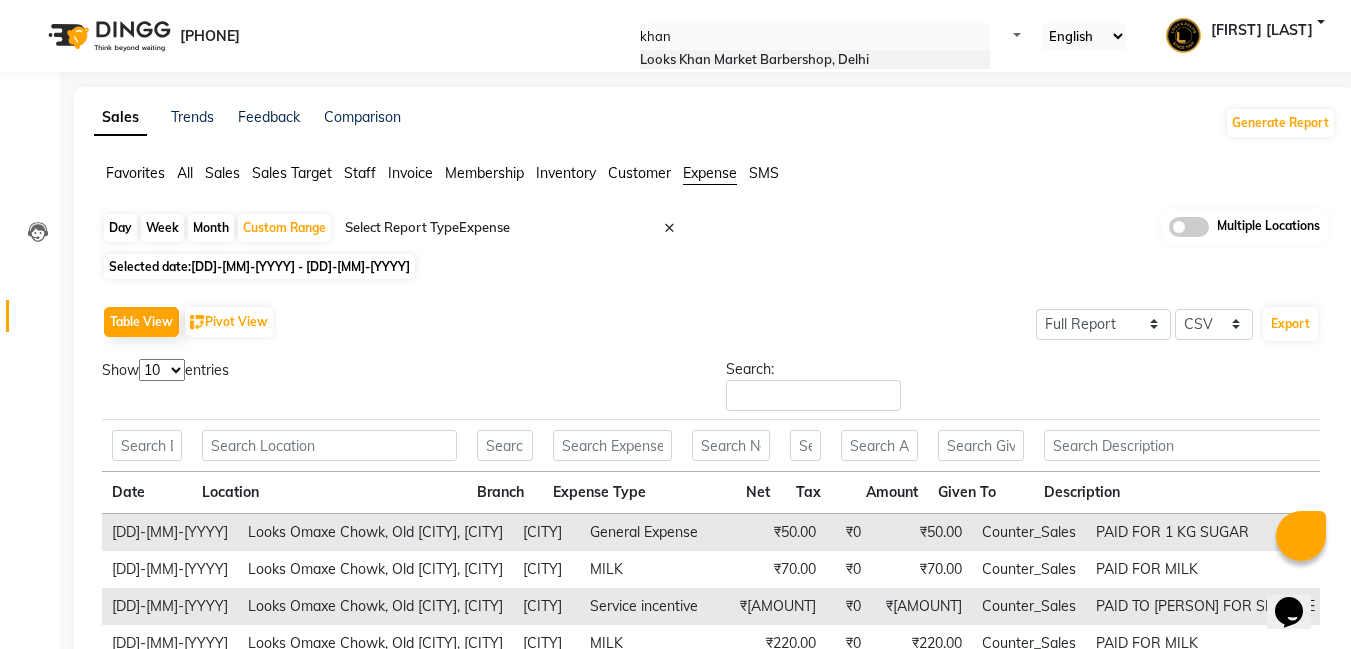 click on "Looks [AREA] [BRAND], [CITY]" at bounding box center (754, 59) 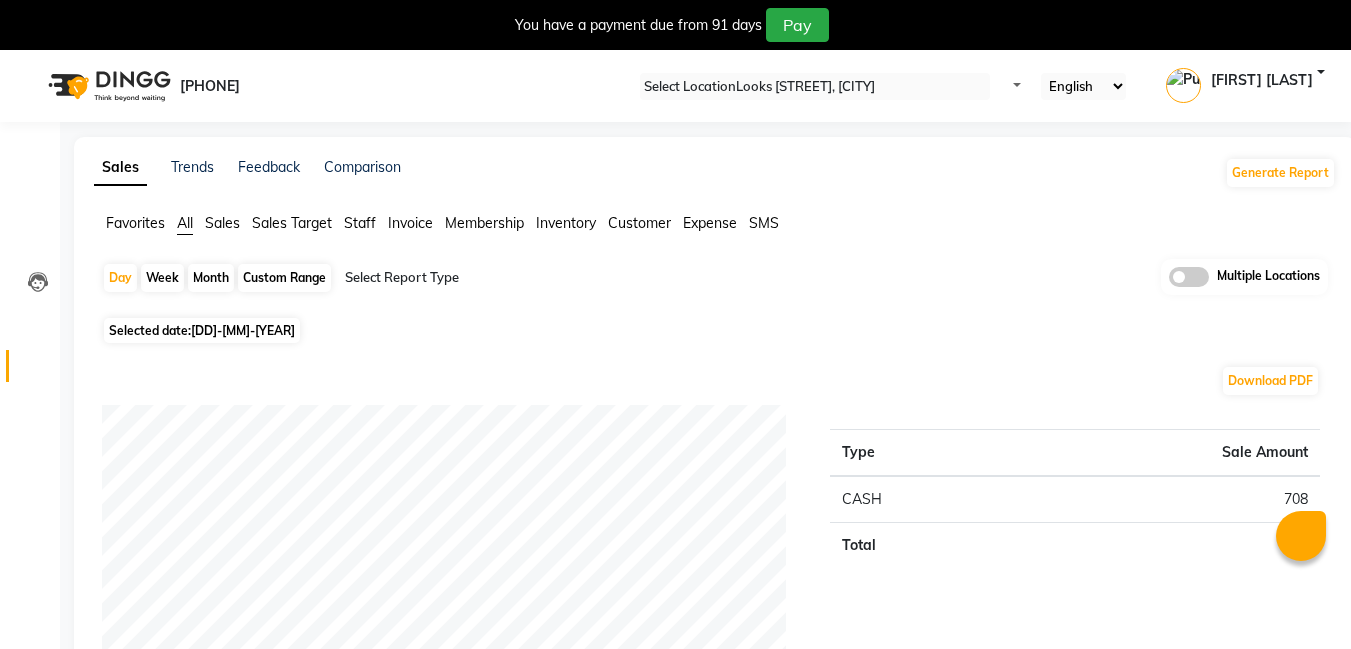 scroll, scrollTop: 0, scrollLeft: 0, axis: both 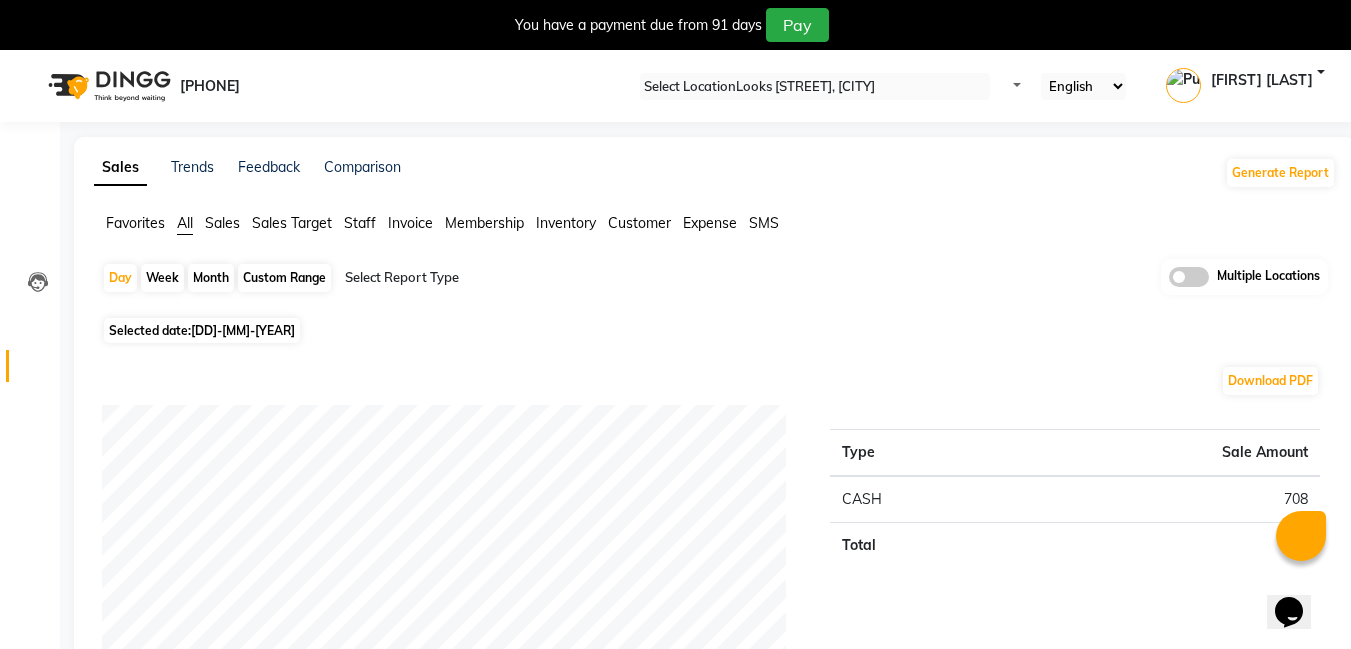 click on "Expense" at bounding box center [135, 223] 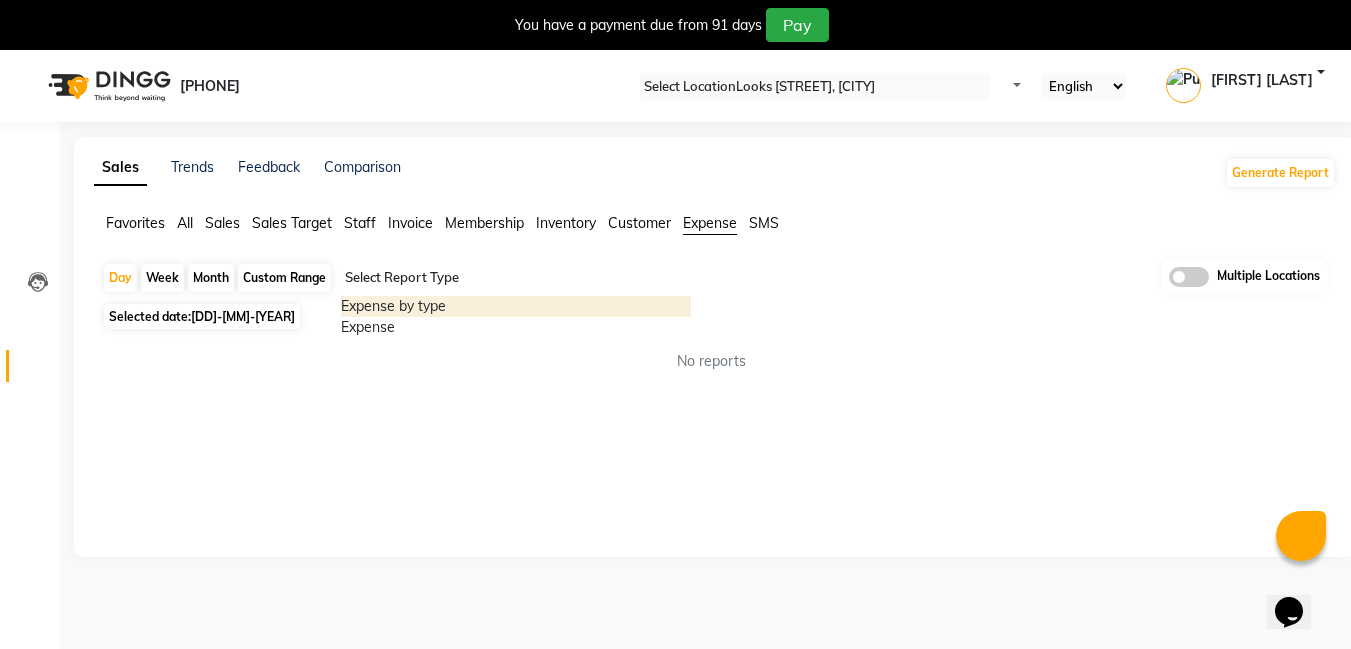 click at bounding box center (516, 278) 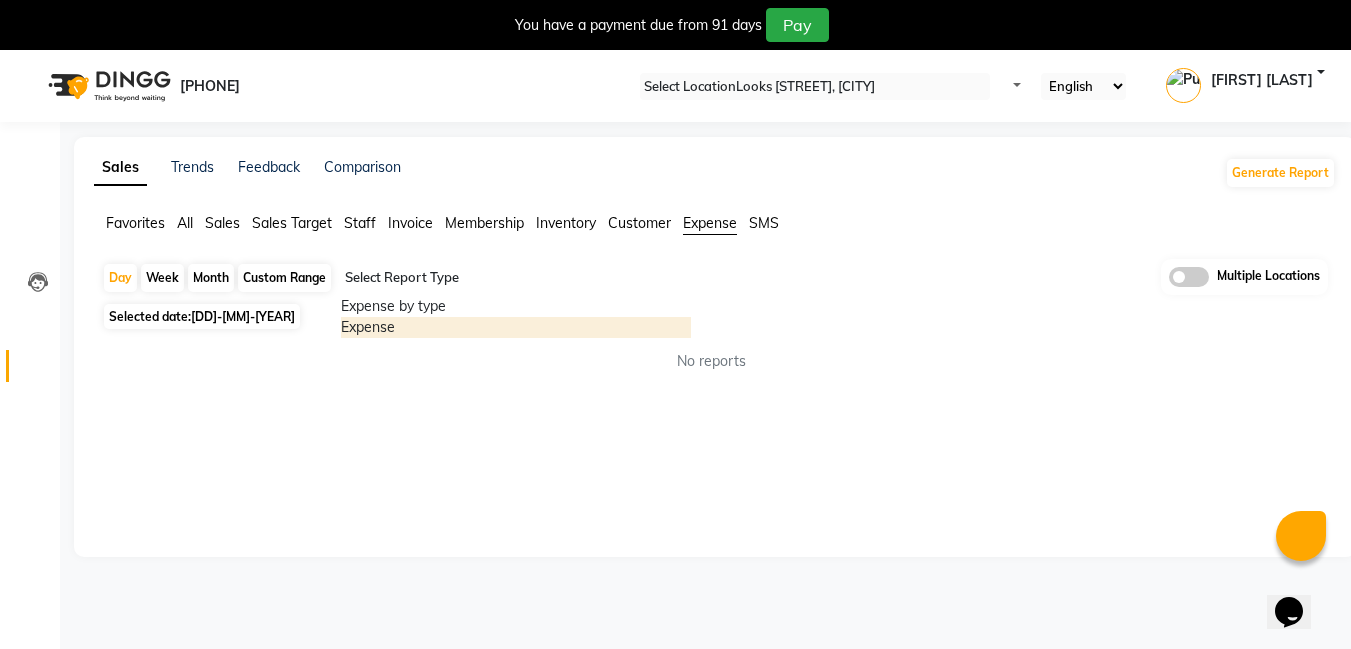 click on "Expense" at bounding box center [516, 327] 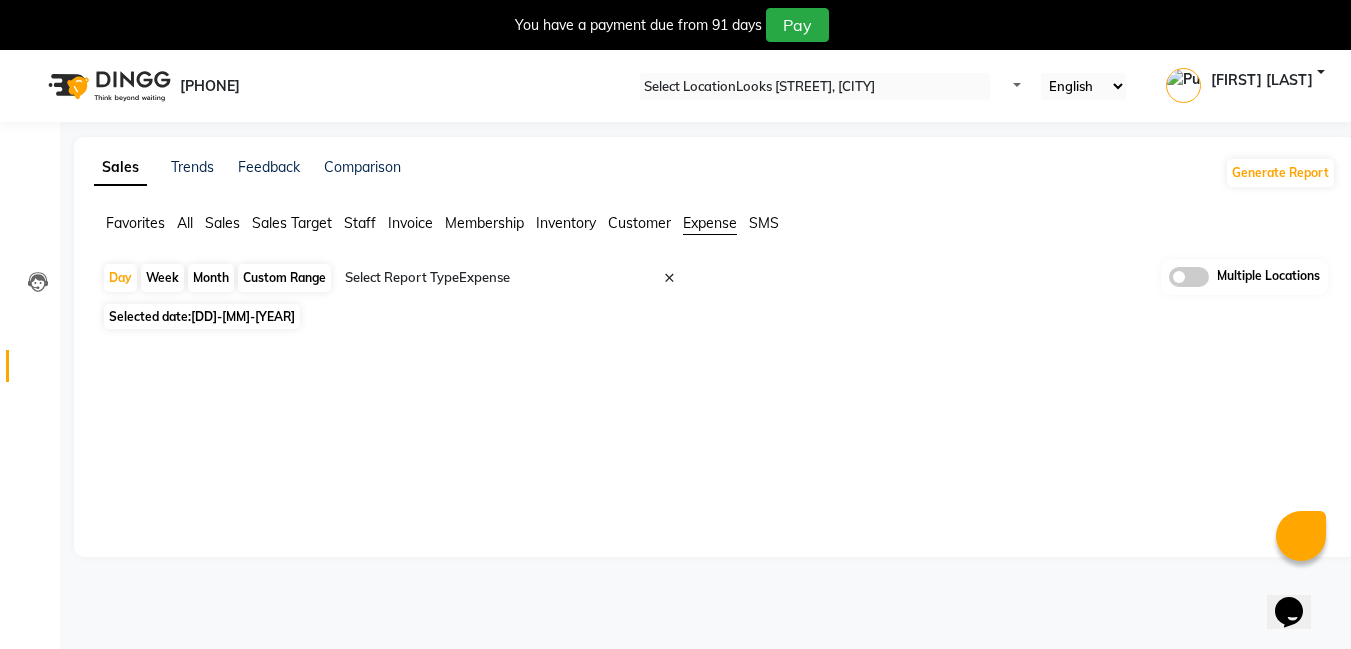 click on "Custom Range" at bounding box center (284, 278) 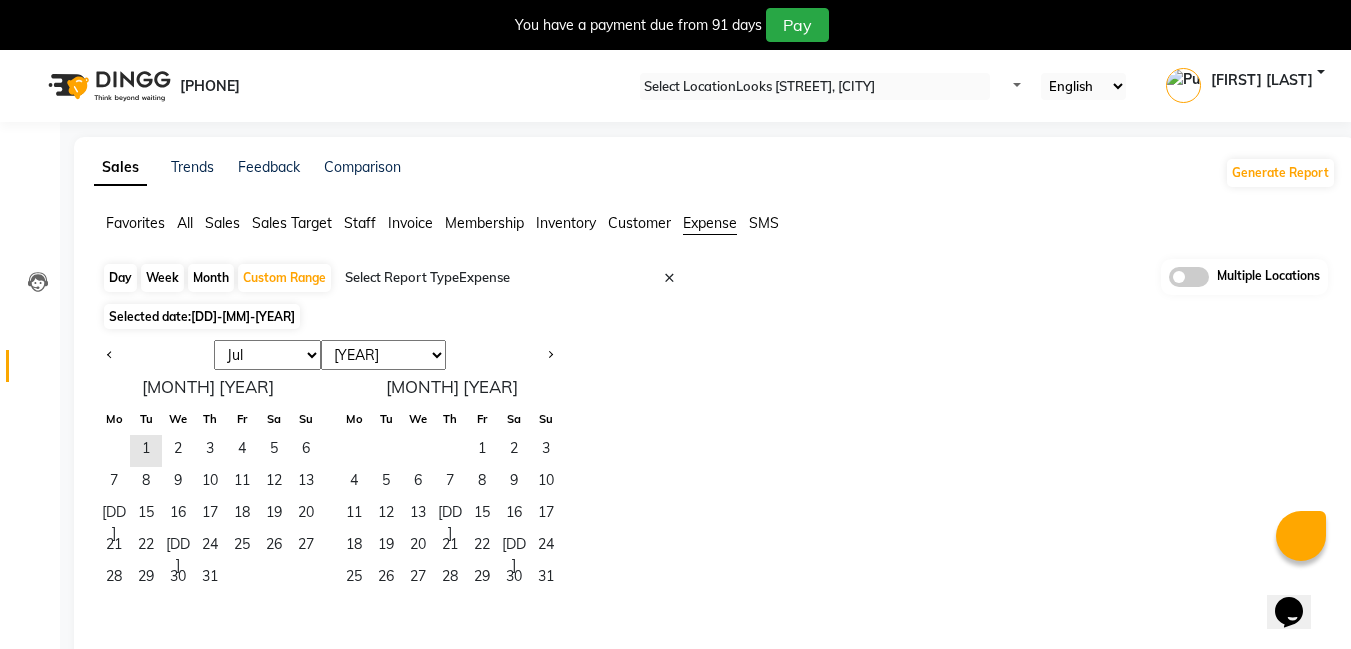 click on "Jan Feb Mar Apr May Jun Jul Aug Sep Oct Nov Dec" at bounding box center [267, 355] 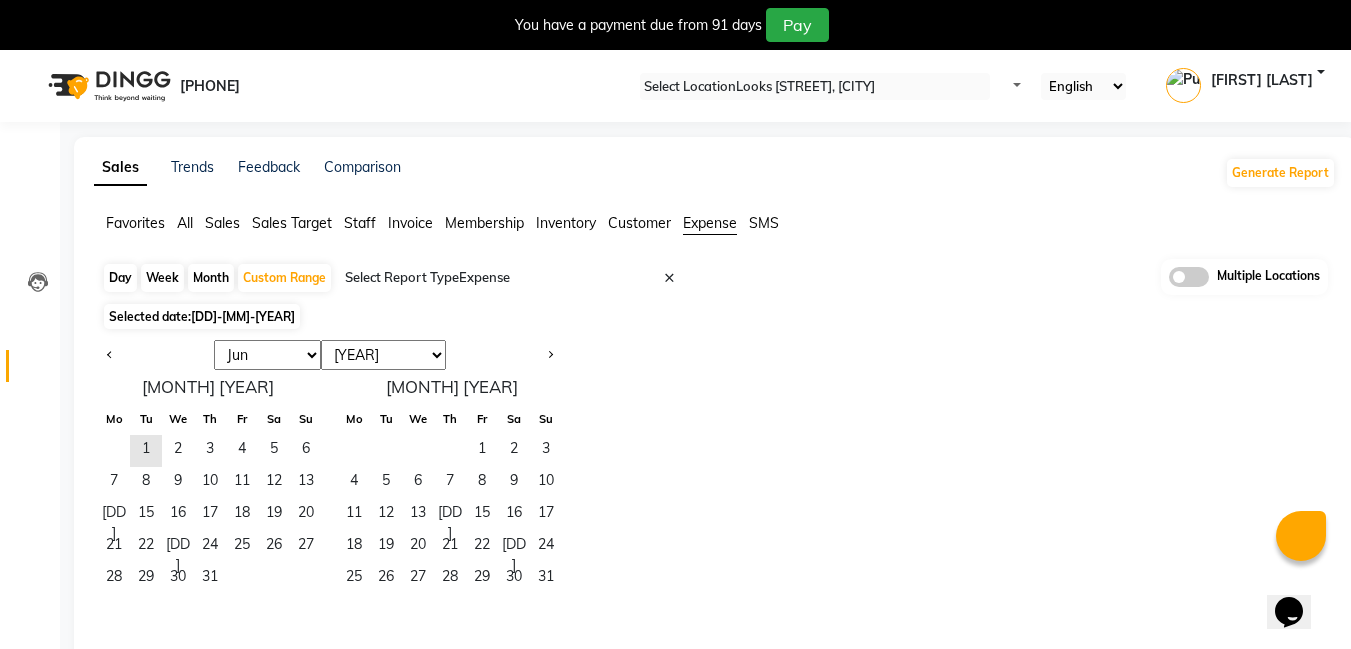 click on "Jan Feb Mar Apr May Jun Jul Aug Sep Oct Nov Dec" at bounding box center [267, 355] 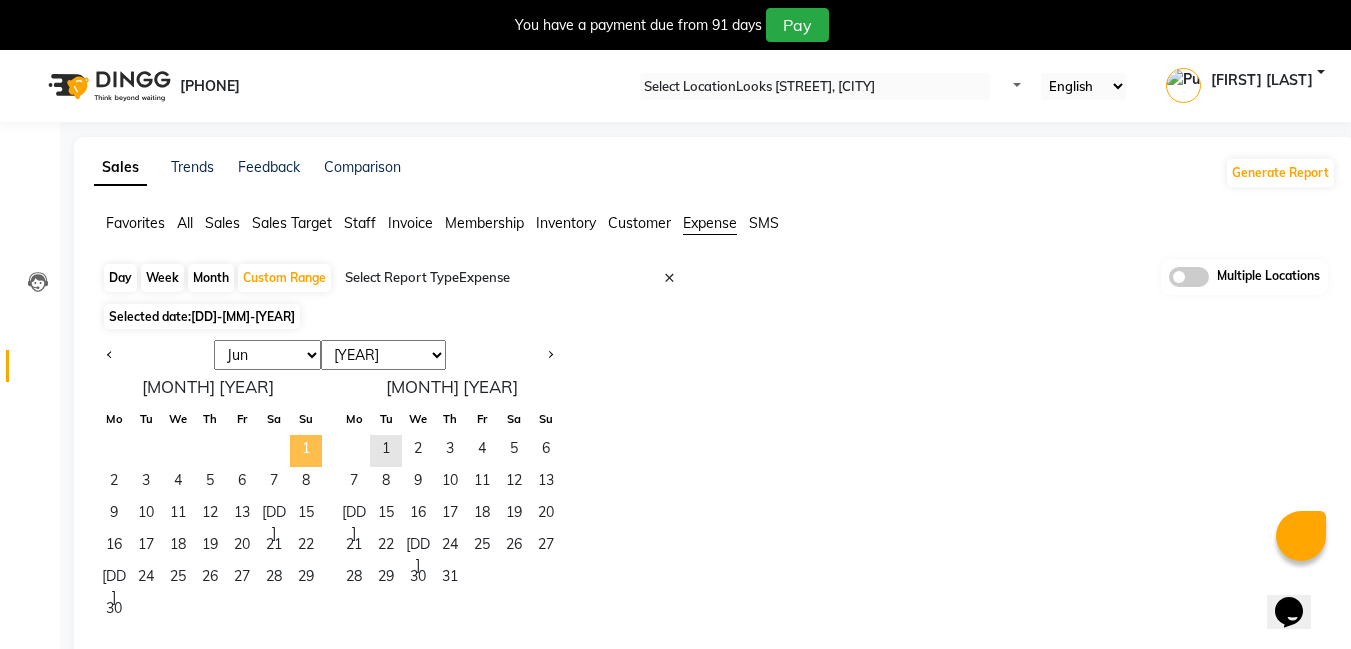 click on "1" at bounding box center (306, 451) 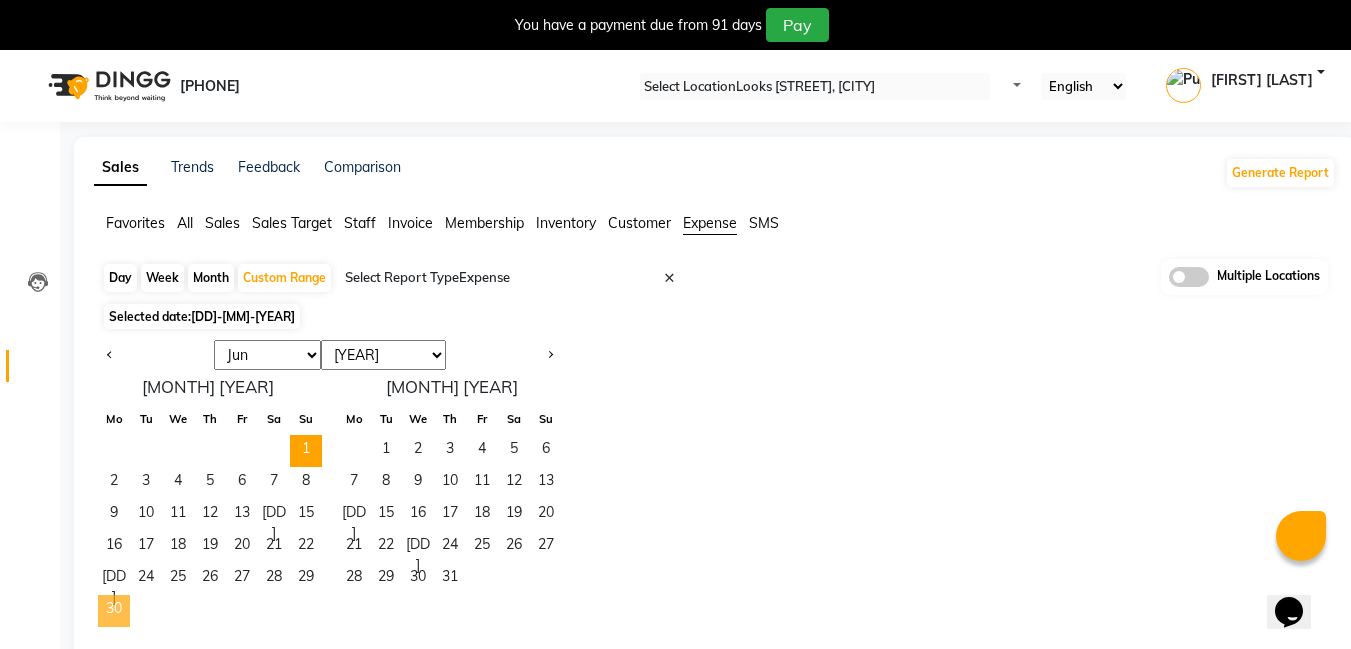 click on "30" at bounding box center (114, 611) 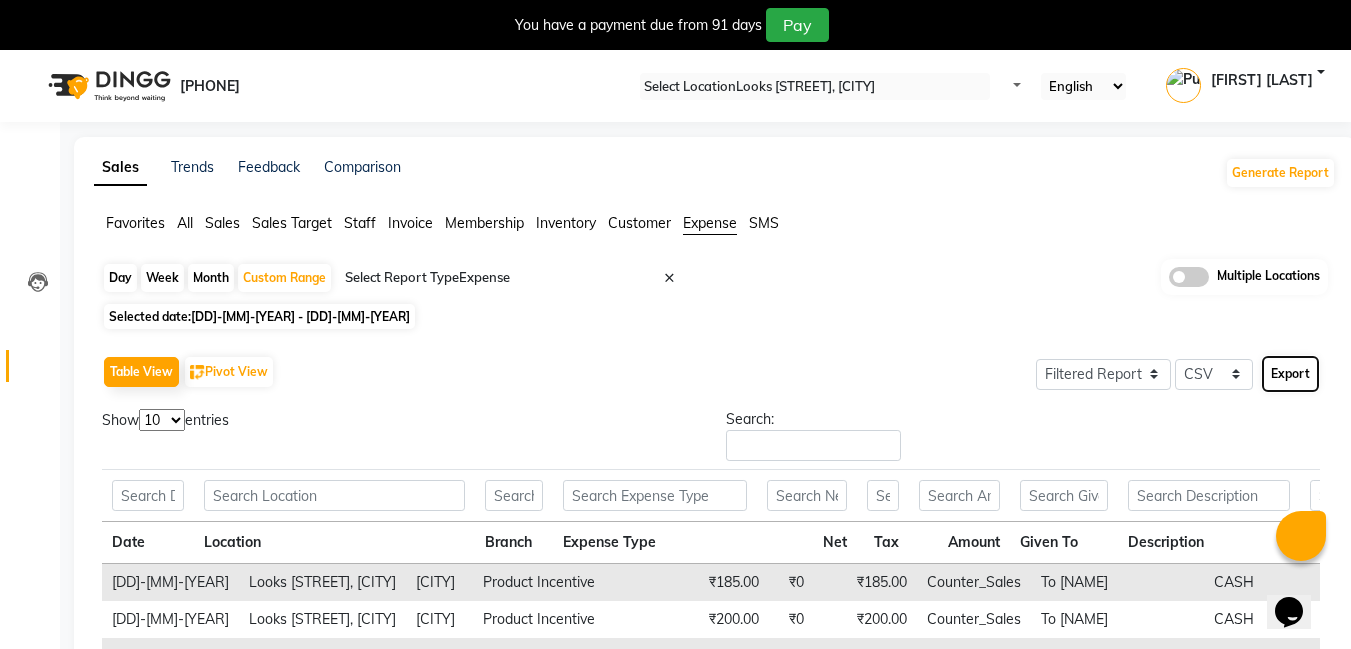 click on "Export" at bounding box center [1290, 374] 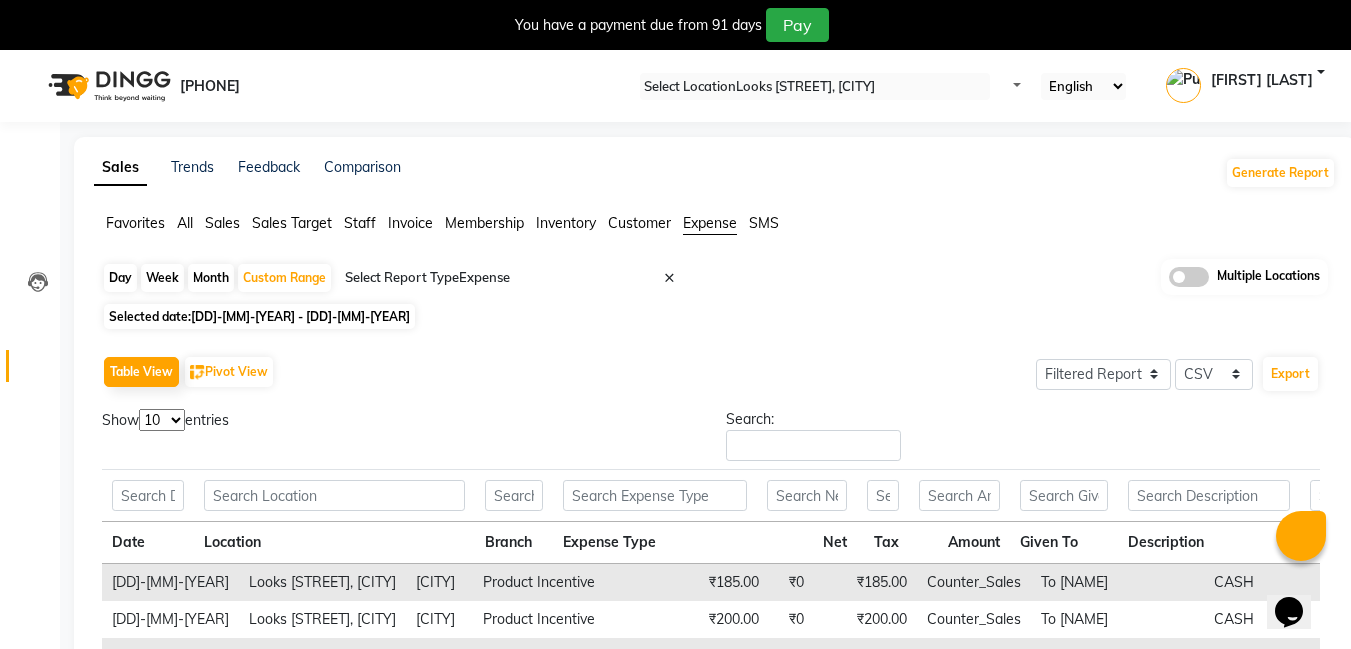 click at bounding box center [1335, 8] 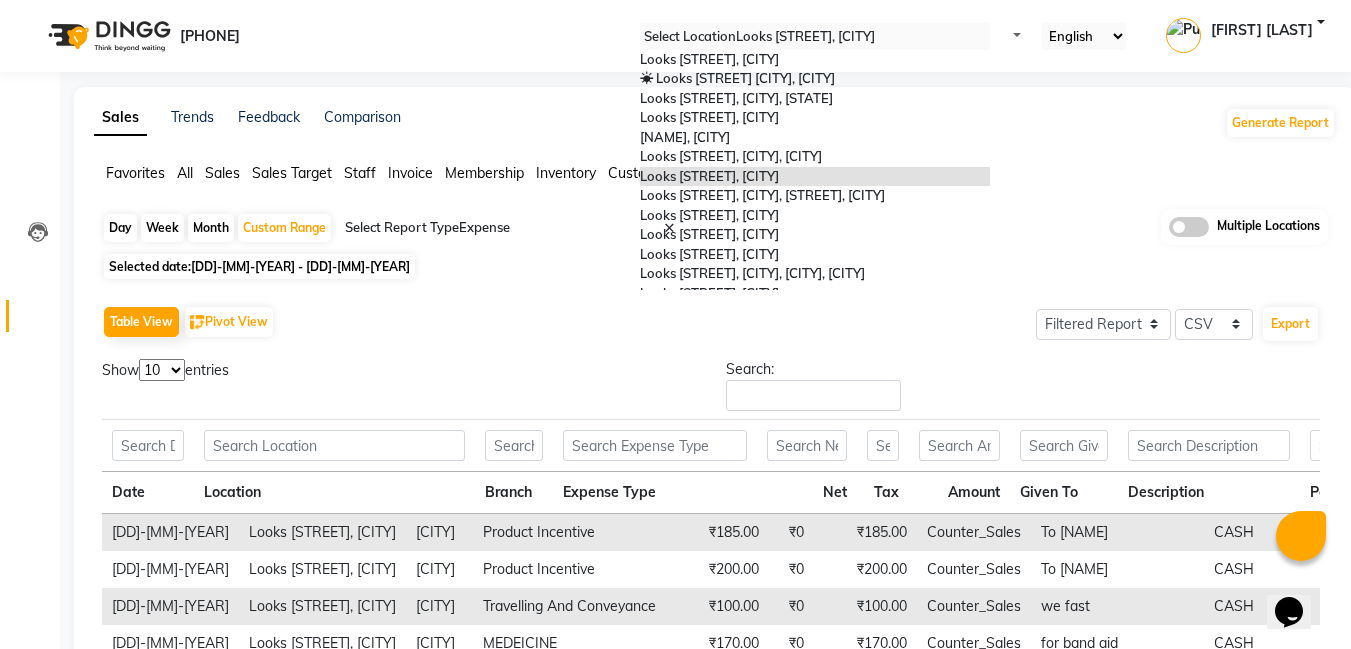 click at bounding box center [815, 37] 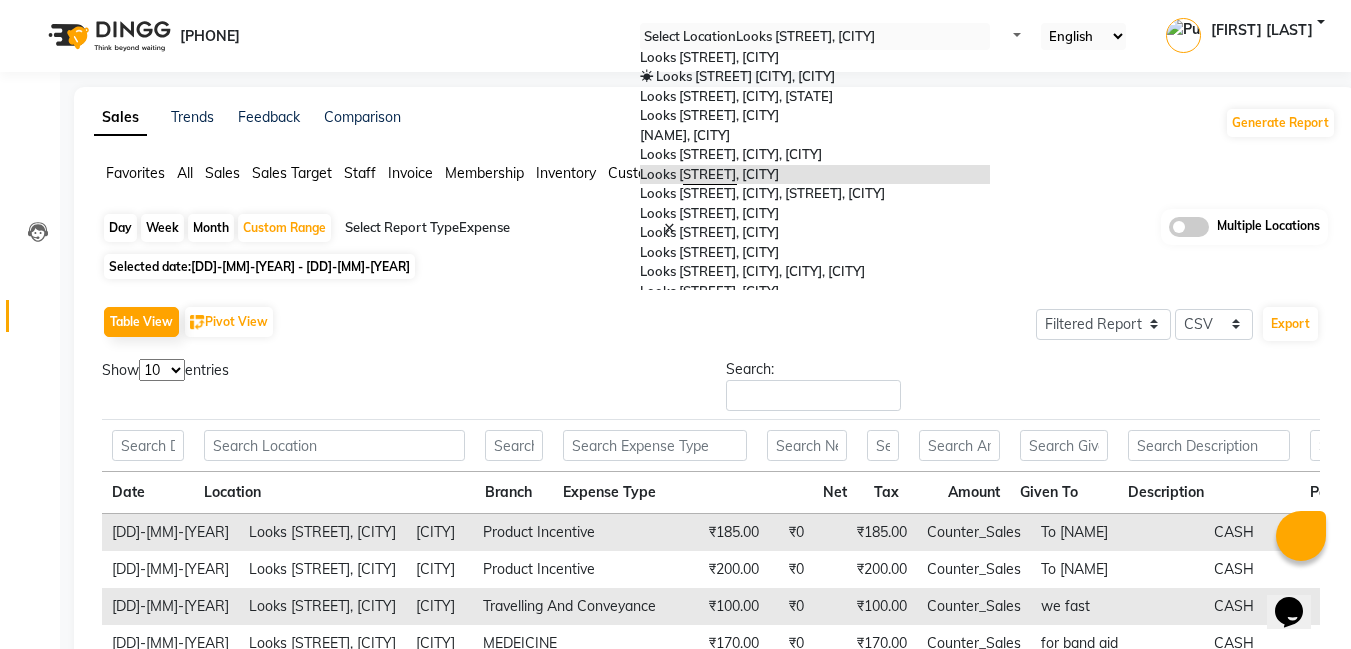 scroll, scrollTop: 0, scrollLeft: 0, axis: both 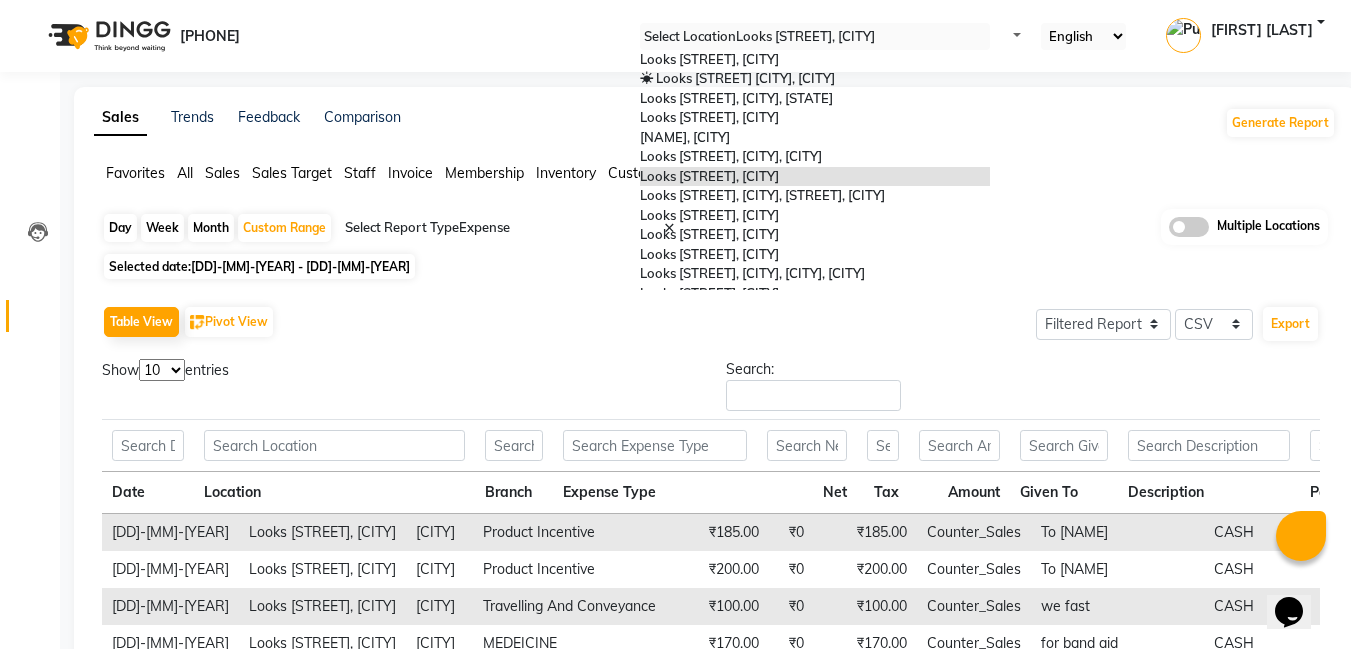 click on "Looks [AREA] [BRAND], [CITY]" at bounding box center (815, 177) 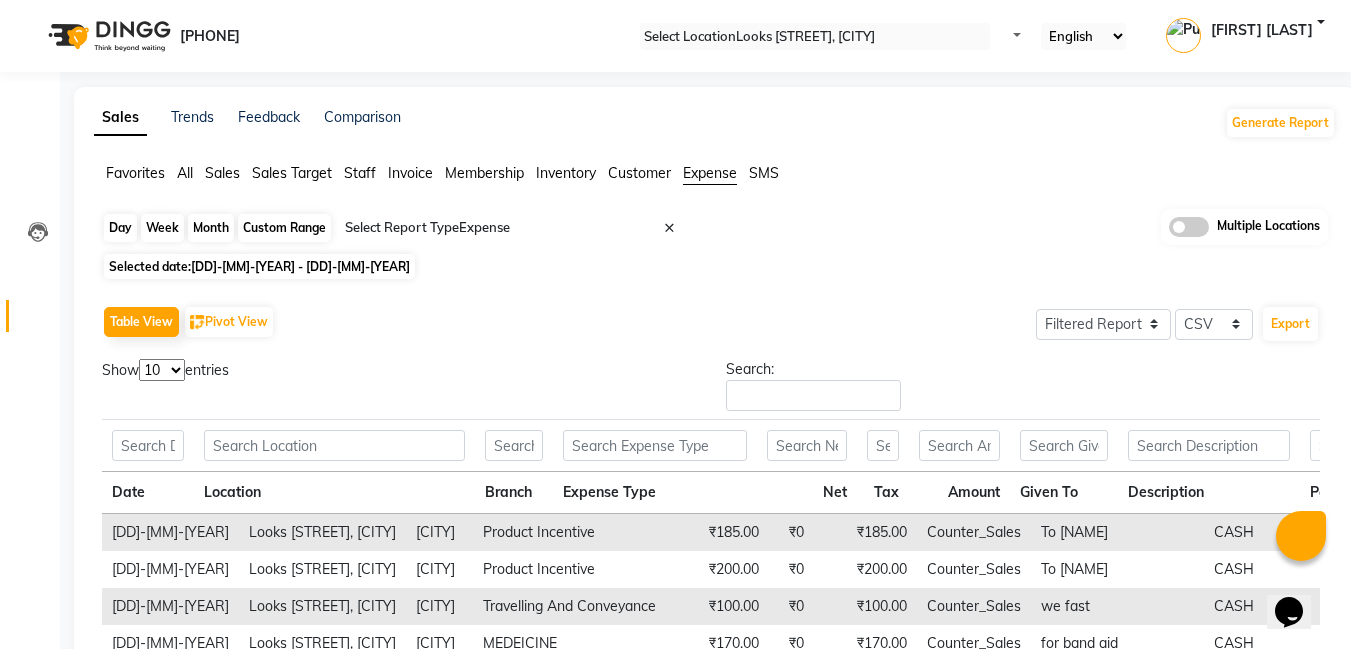 drag, startPoint x: 306, startPoint y: 228, endPoint x: 305, endPoint y: 238, distance: 10.049875 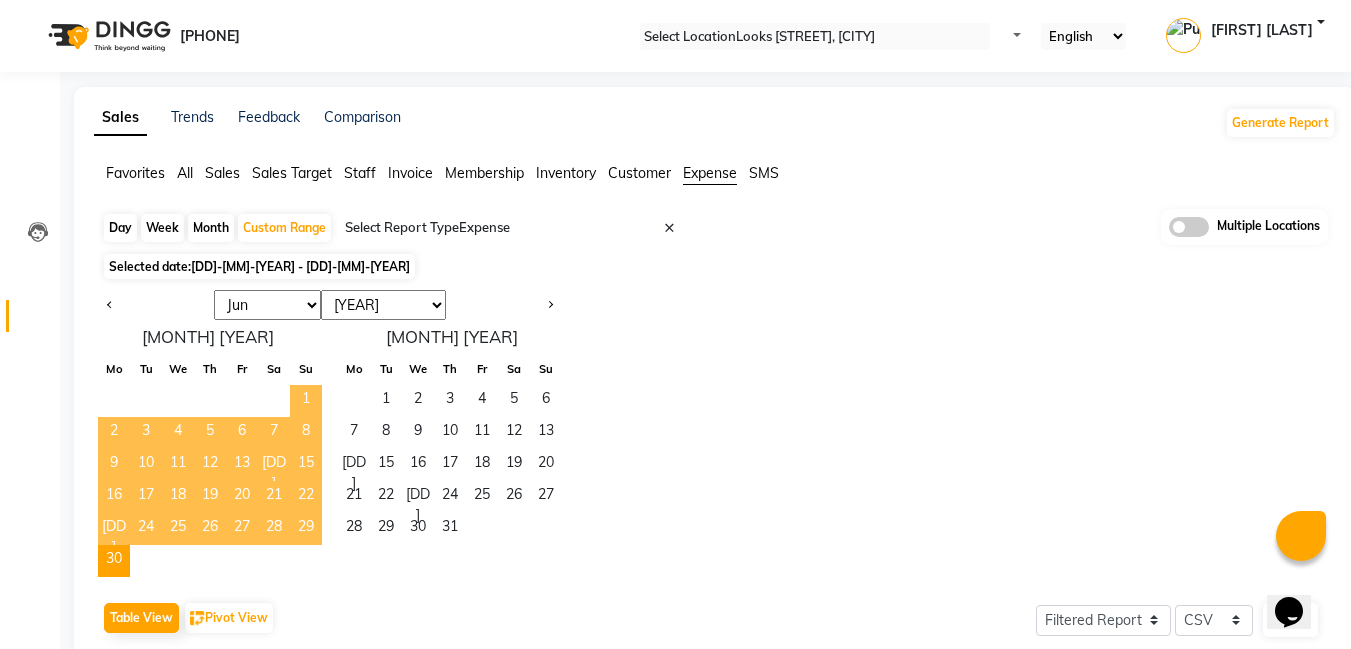 click on "1" at bounding box center [306, 401] 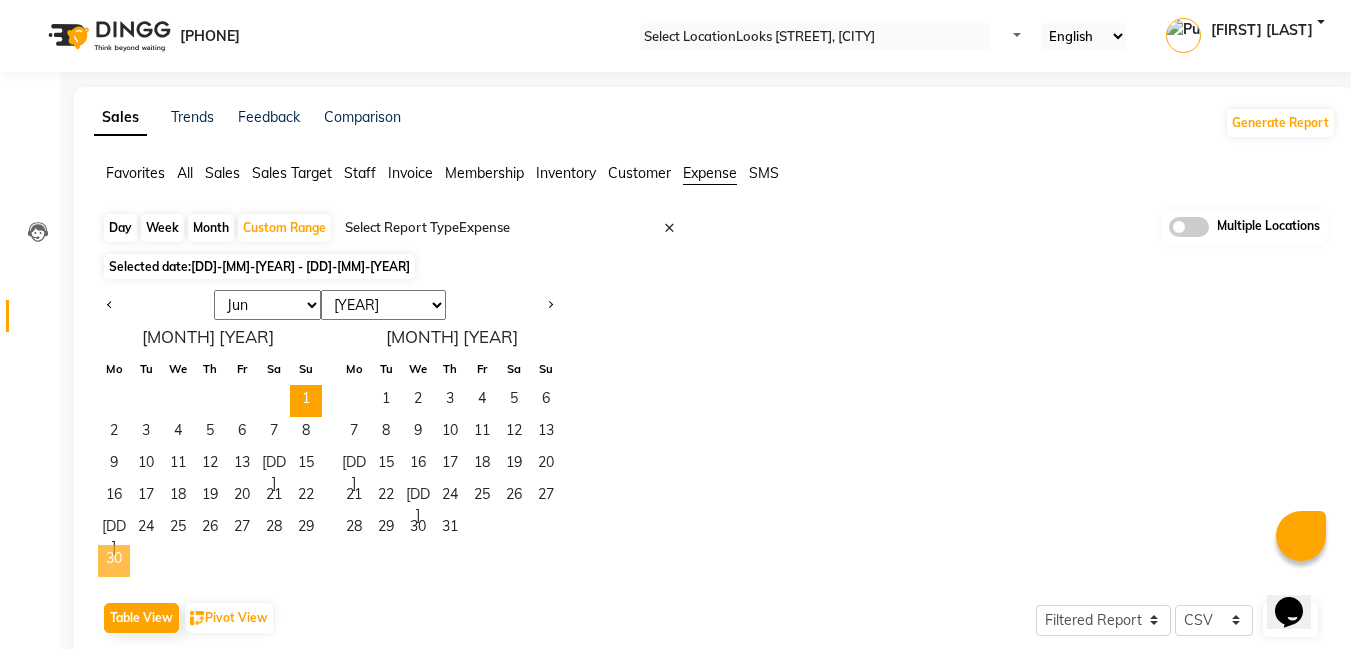 click on "30" at bounding box center (114, 561) 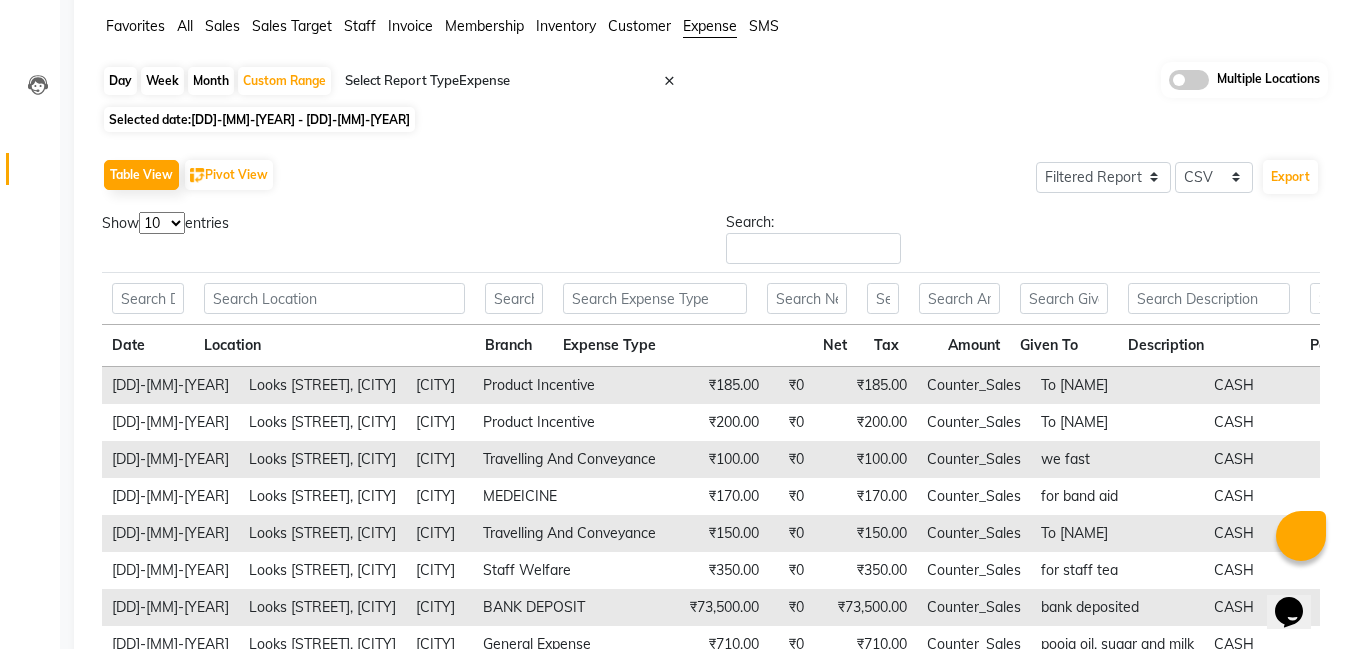 scroll, scrollTop: 100, scrollLeft: 0, axis: vertical 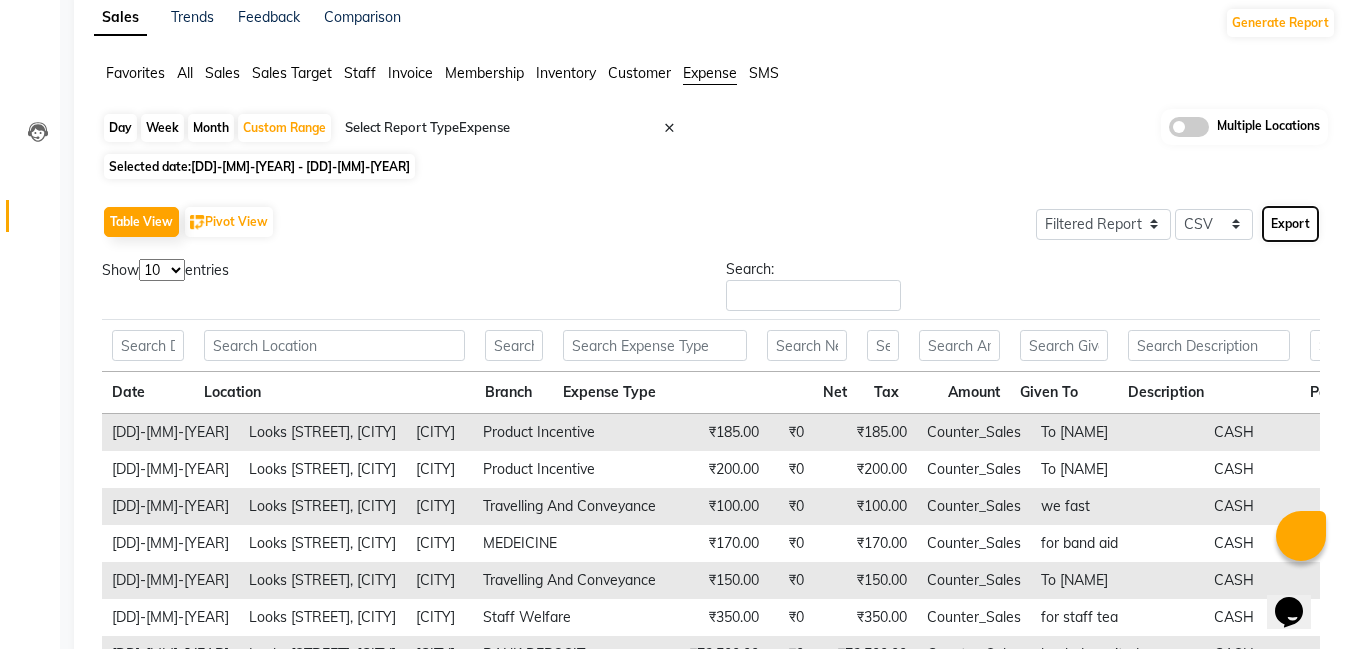click on "Export" at bounding box center (1290, 224) 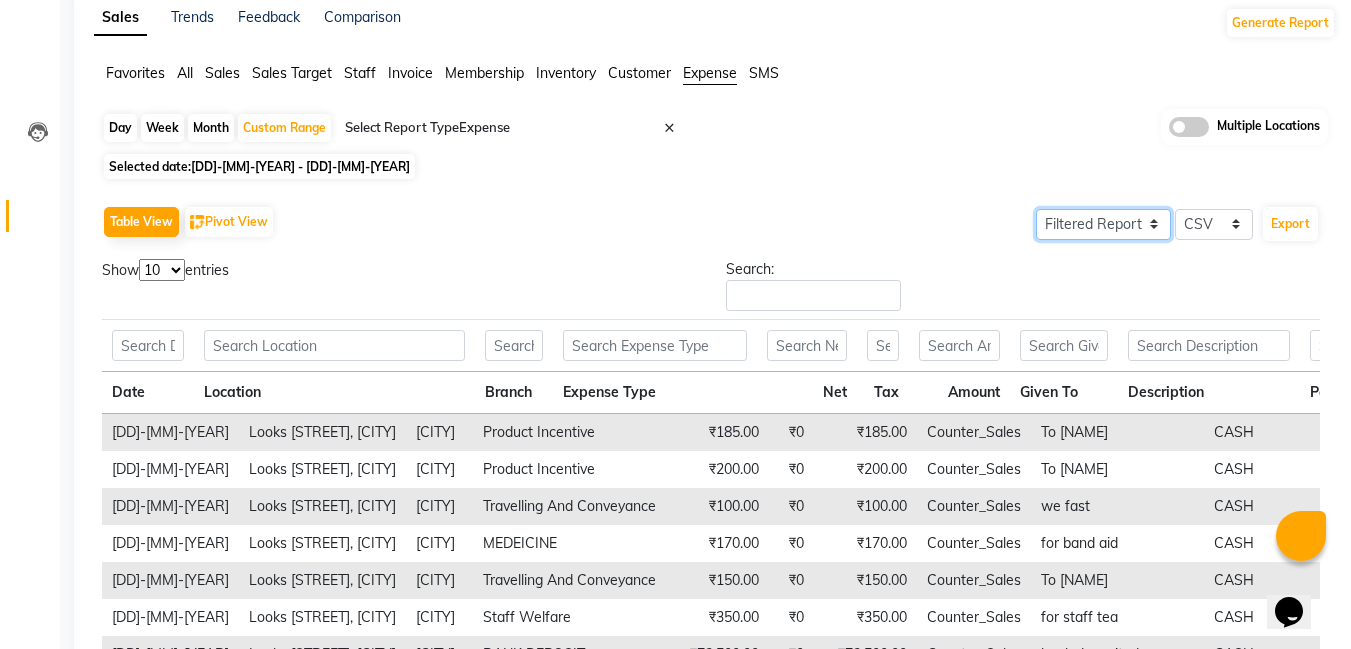 click on "Select Full Report Filtered Report" at bounding box center [1103, 224] 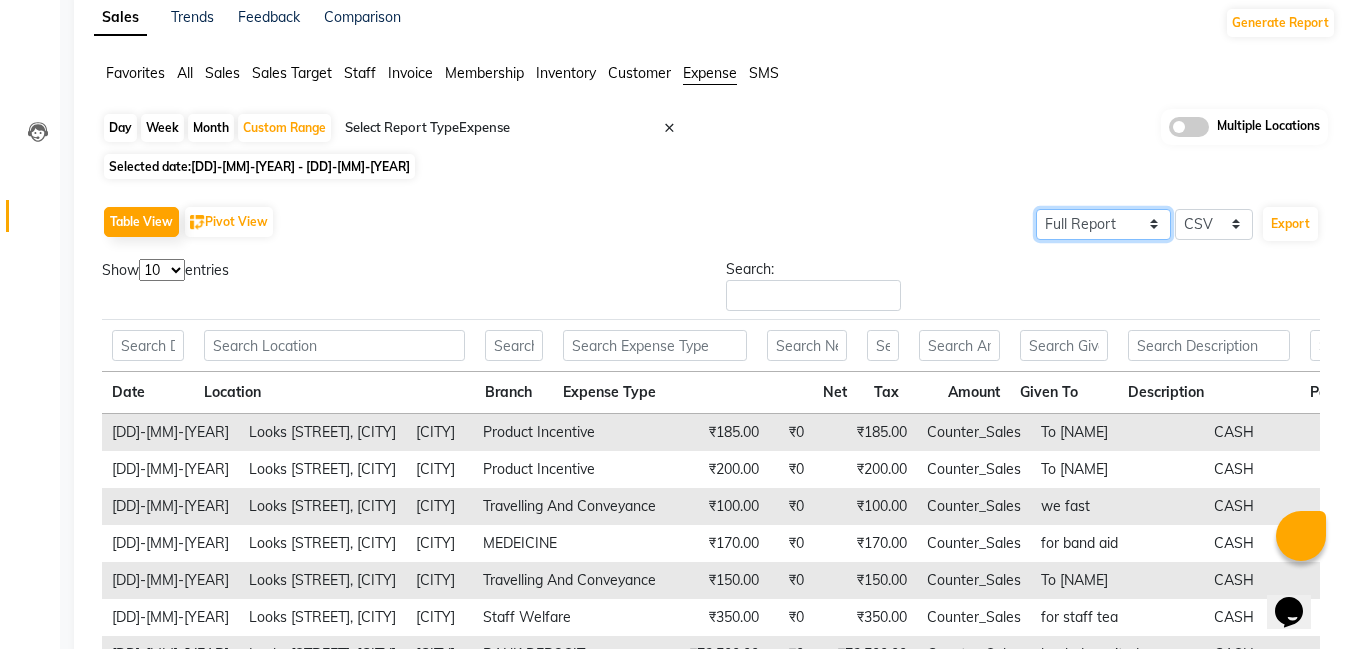 click on "Select Full Report Filtered Report" at bounding box center (1103, 224) 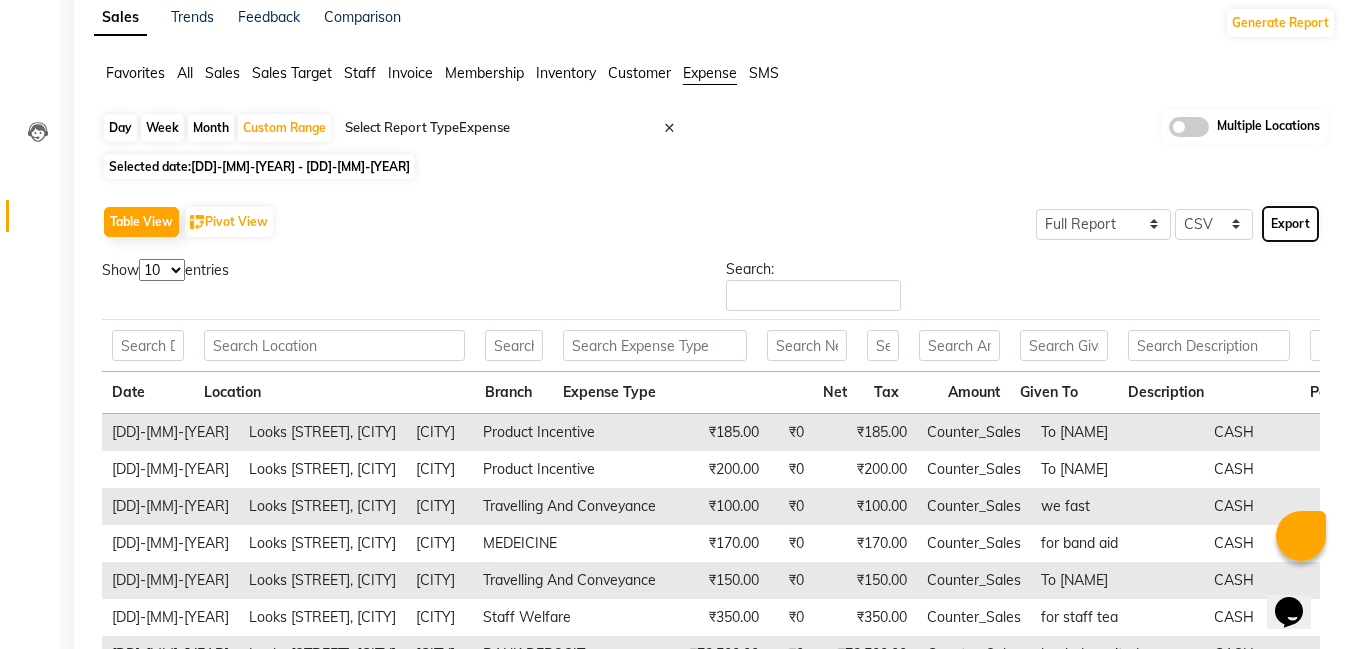 click on "Export" at bounding box center [1290, 224] 